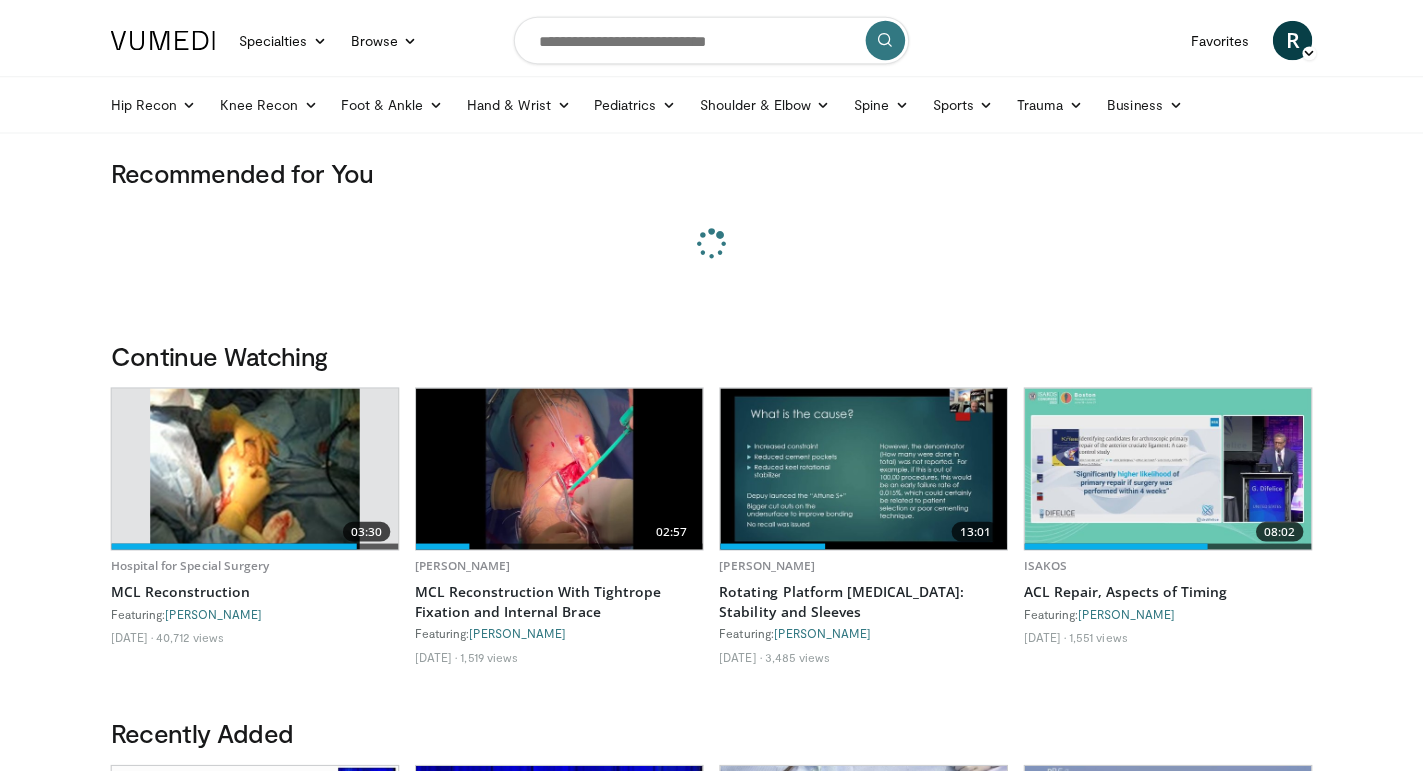 scroll, scrollTop: 0, scrollLeft: 0, axis: both 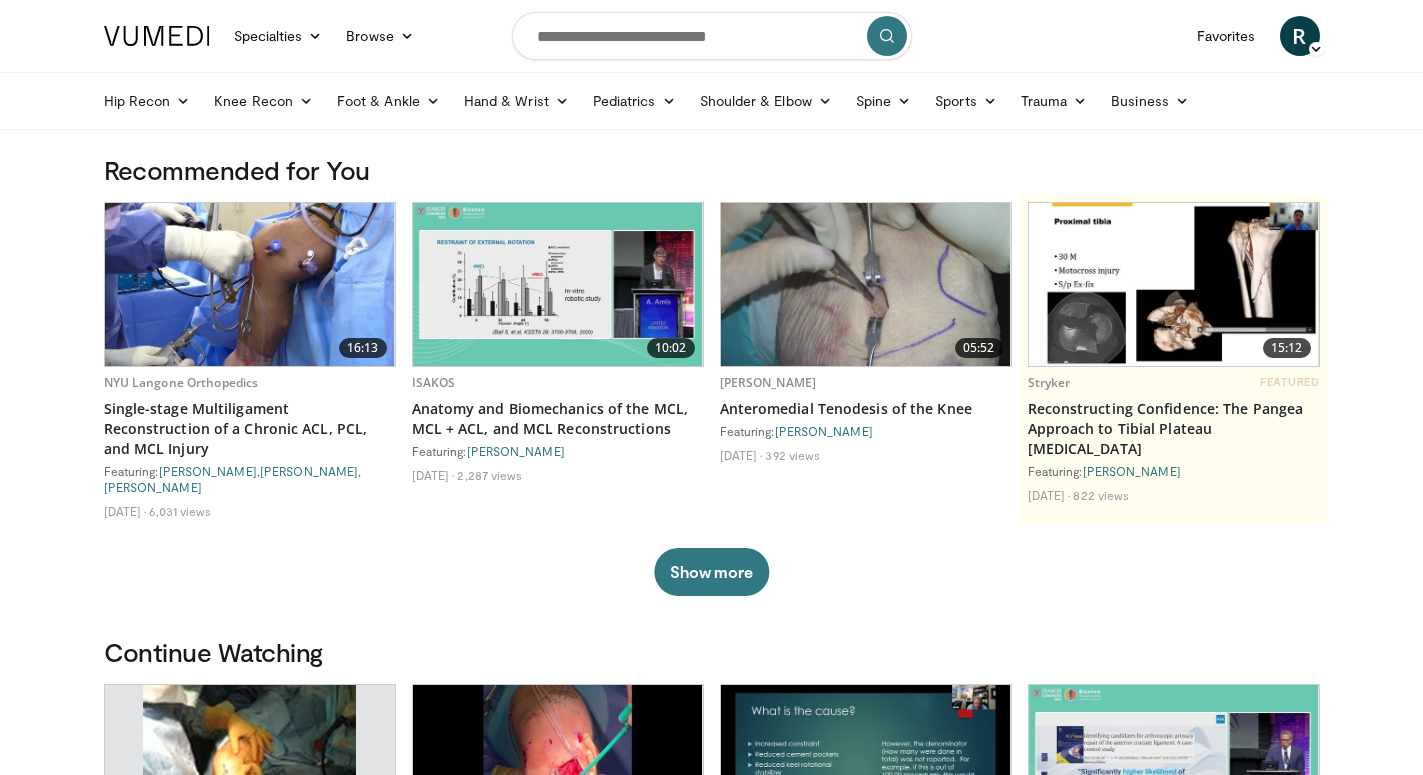 click at bounding box center (712, 36) 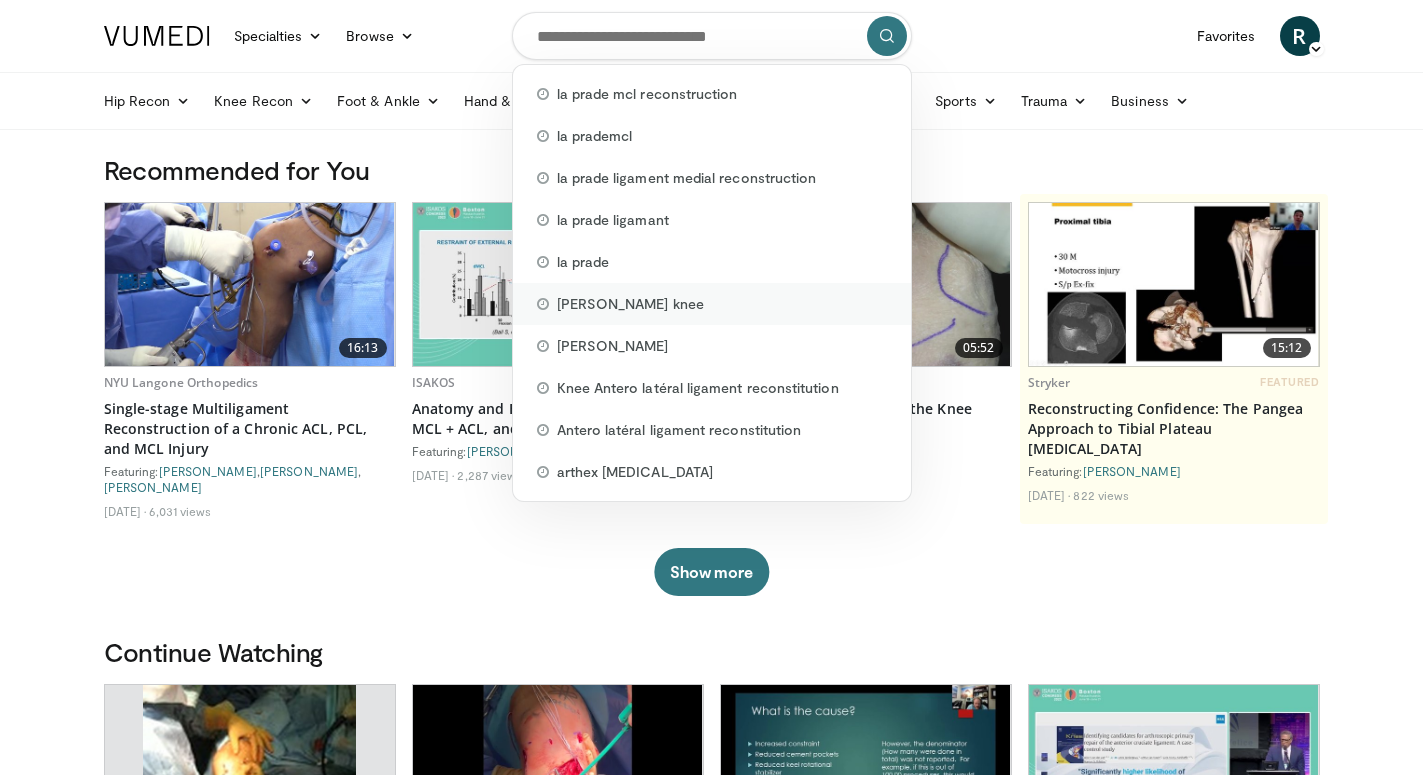 click on "rossi roberto knee" at bounding box center (630, 304) 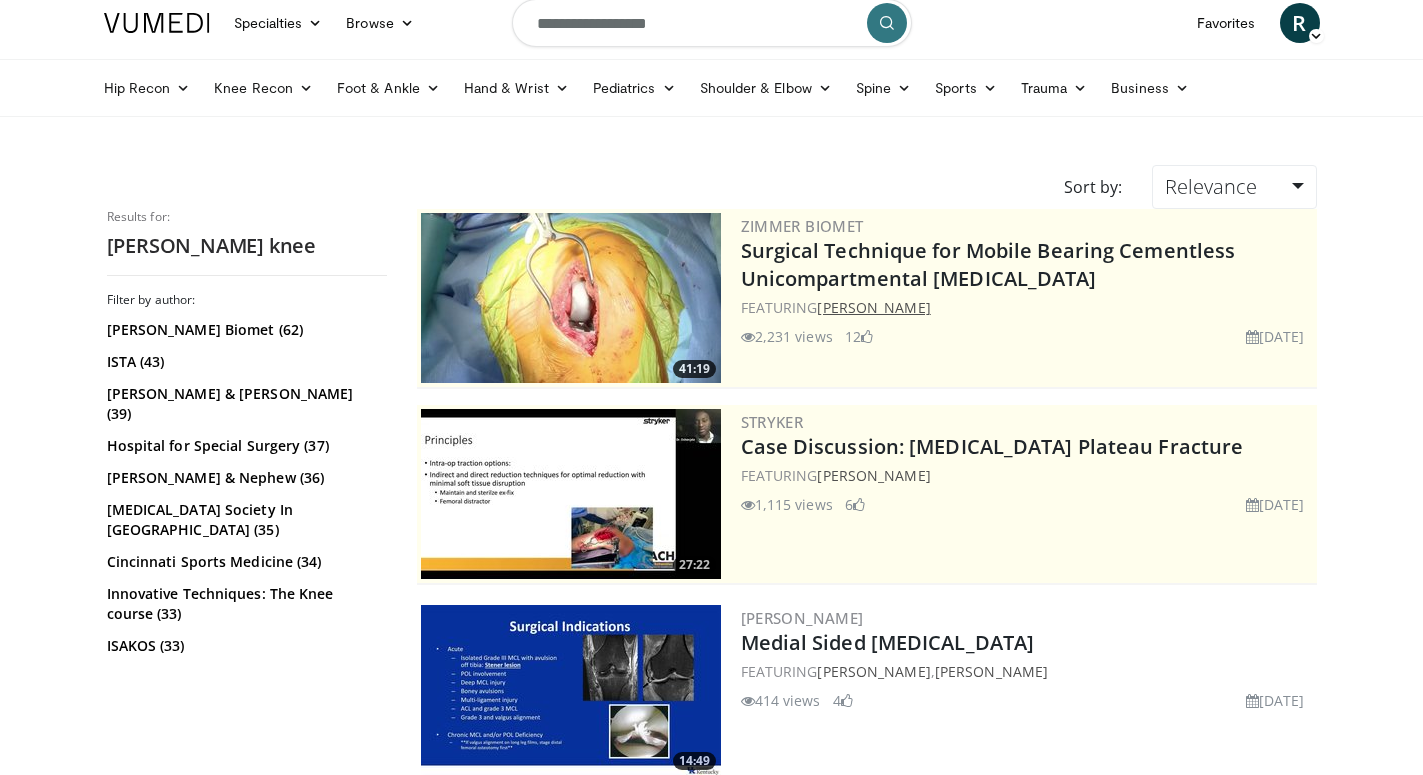 scroll, scrollTop: 0, scrollLeft: 0, axis: both 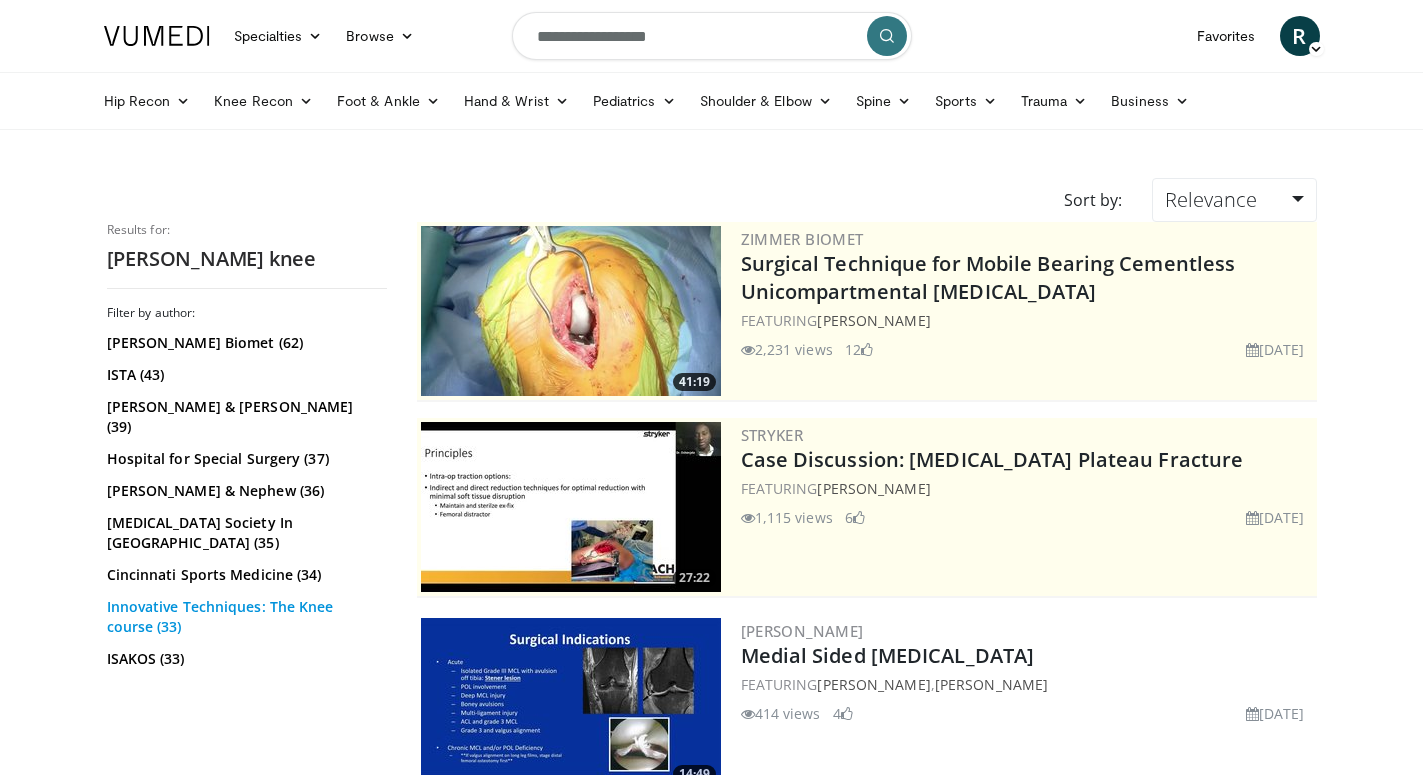click on "Innovative Techniques: The Knee course (33)" at bounding box center (244, 617) 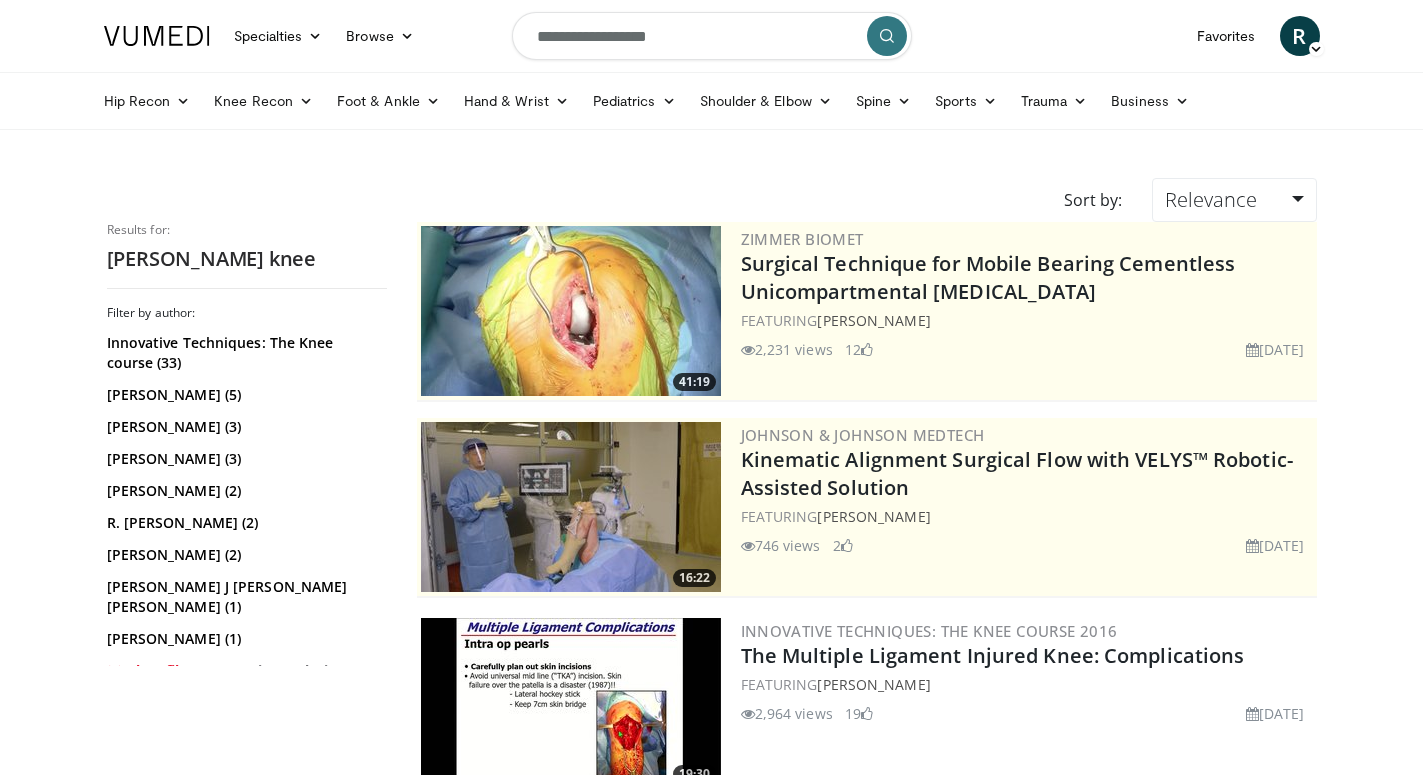 scroll, scrollTop: 0, scrollLeft: 0, axis: both 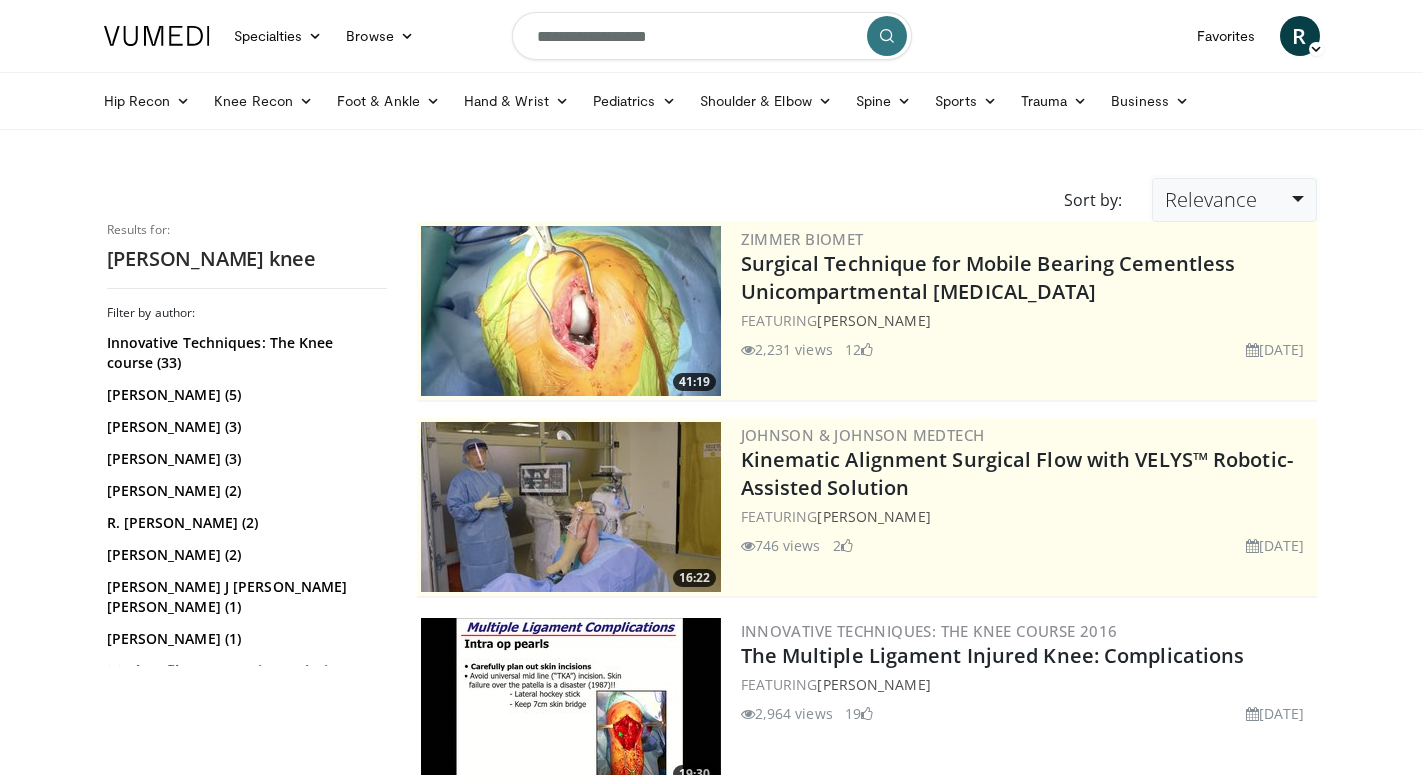 click on "Relevance" at bounding box center (1234, 200) 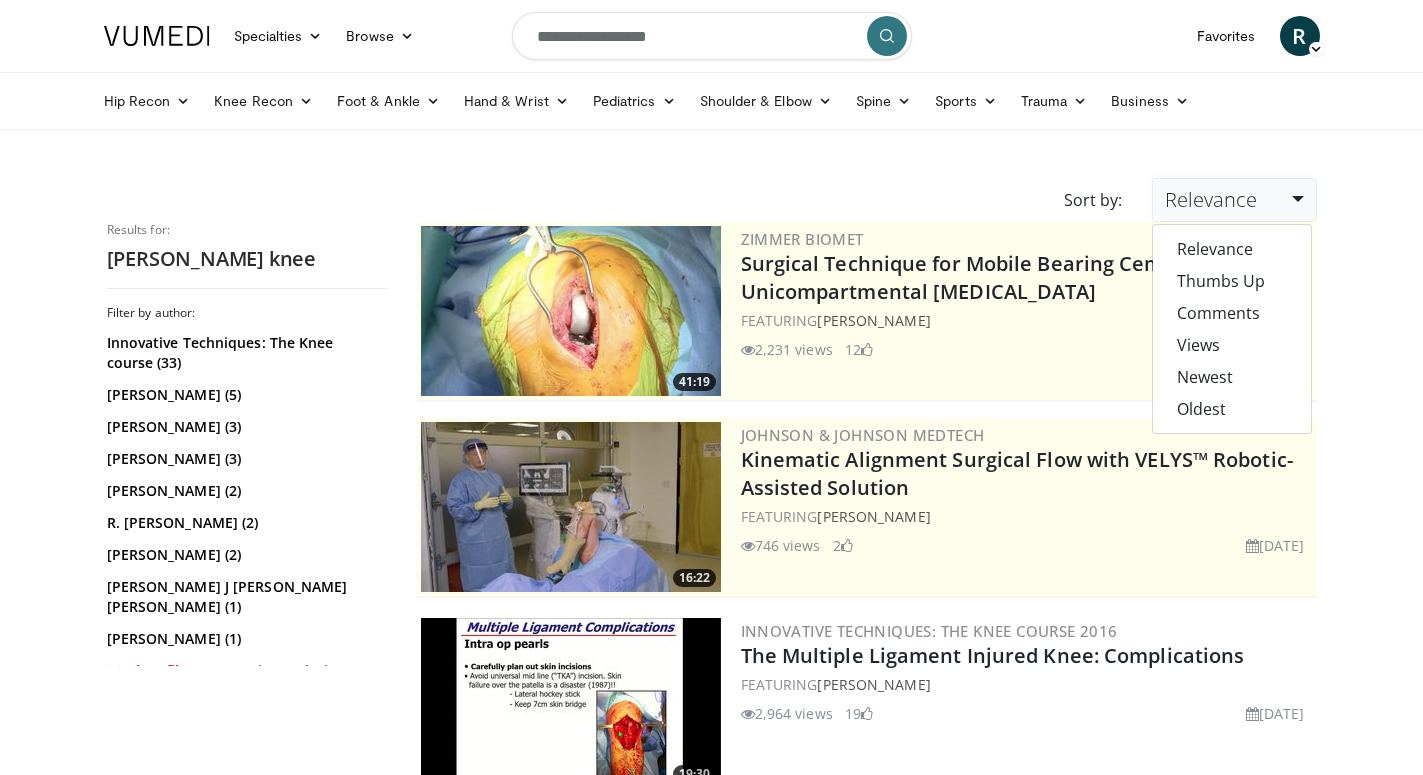 click on "Specialties
Adult & Family Medicine
Allergy, Asthma, Immunology
Anesthesiology
Cardiology
Dental
Dermatology
Endocrinology
Gastroenterology & Hepatology
General Surgery
Hematology & Oncology
Infectious Disease
Nephrology
Neurology
Neurosurgery
Obstetrics & Gynecology
Ophthalmology
Oral Maxillofacial
Orthopaedics
Otolaryngology
Pediatrics
Plastic Surgery
Podiatry
Psychiatry
Pulmonology
Radiation Oncology
Radiology
Rheumatology
Urology" at bounding box center (711, 2883) 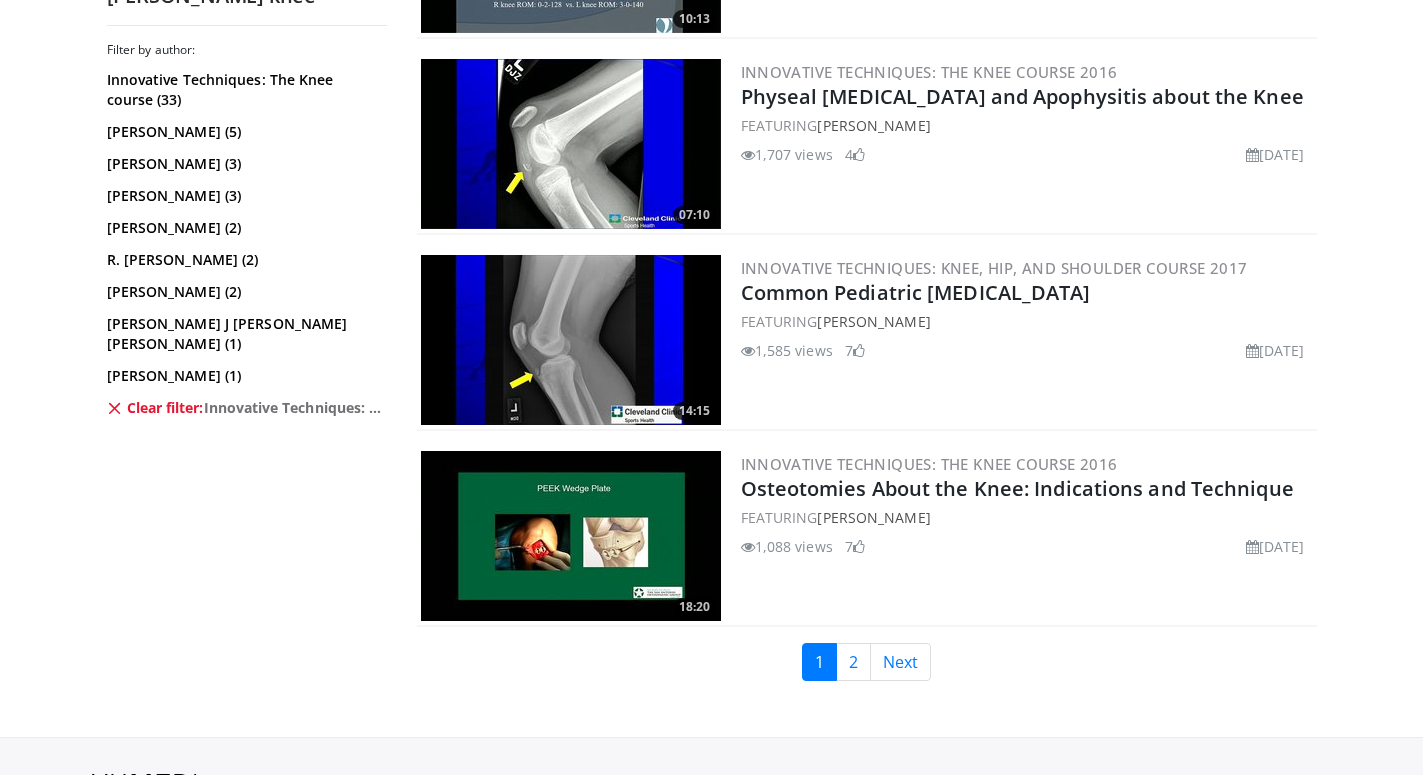 scroll, scrollTop: 4991, scrollLeft: 0, axis: vertical 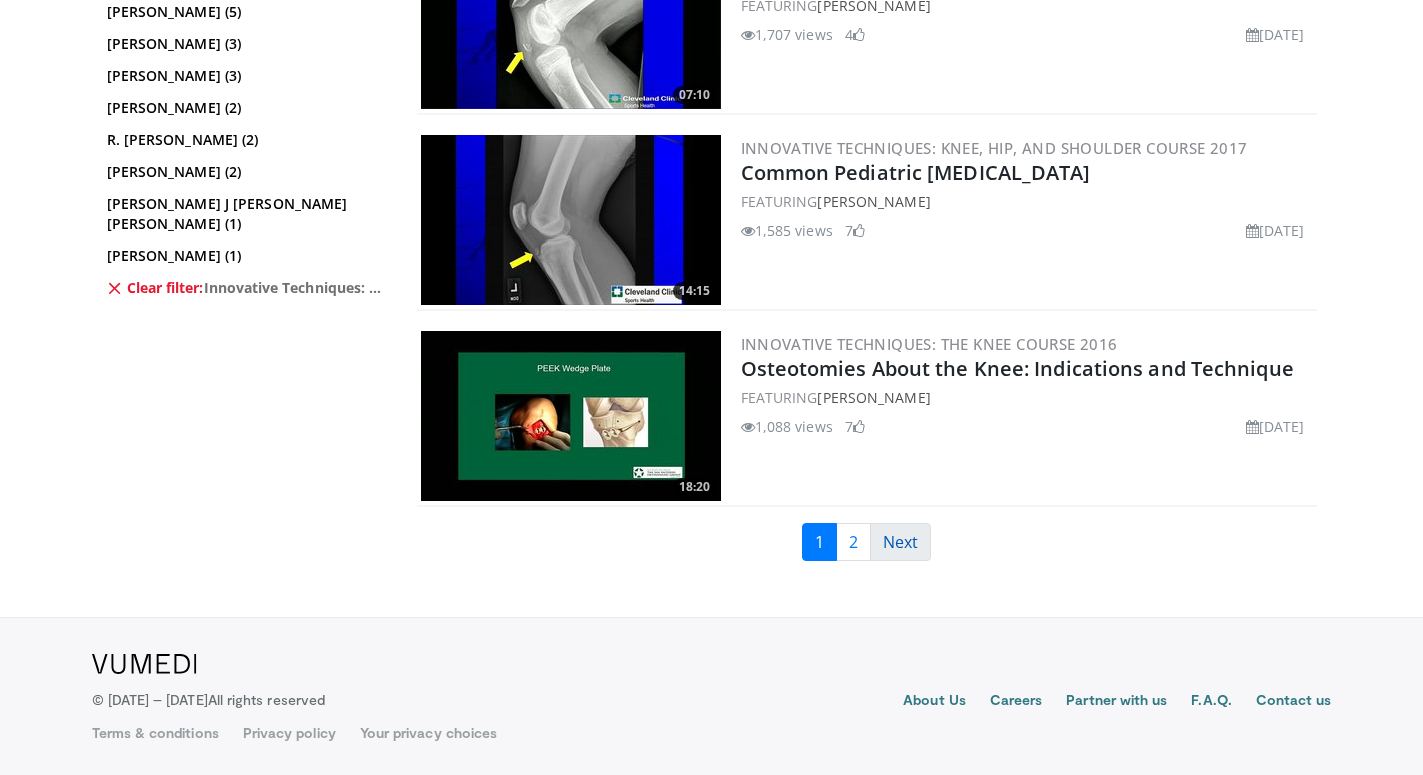 click on "Next" at bounding box center (900, 542) 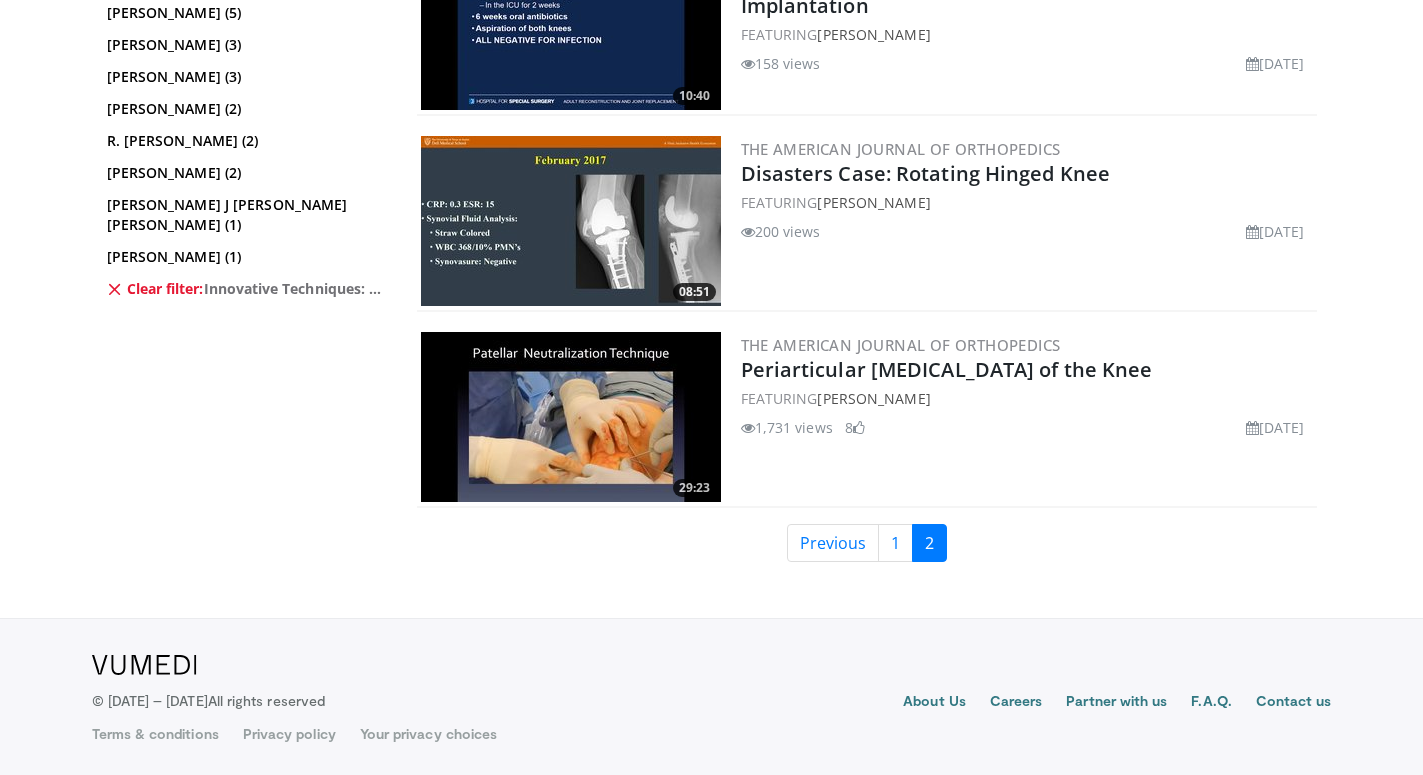 scroll, scrollTop: 1659, scrollLeft: 0, axis: vertical 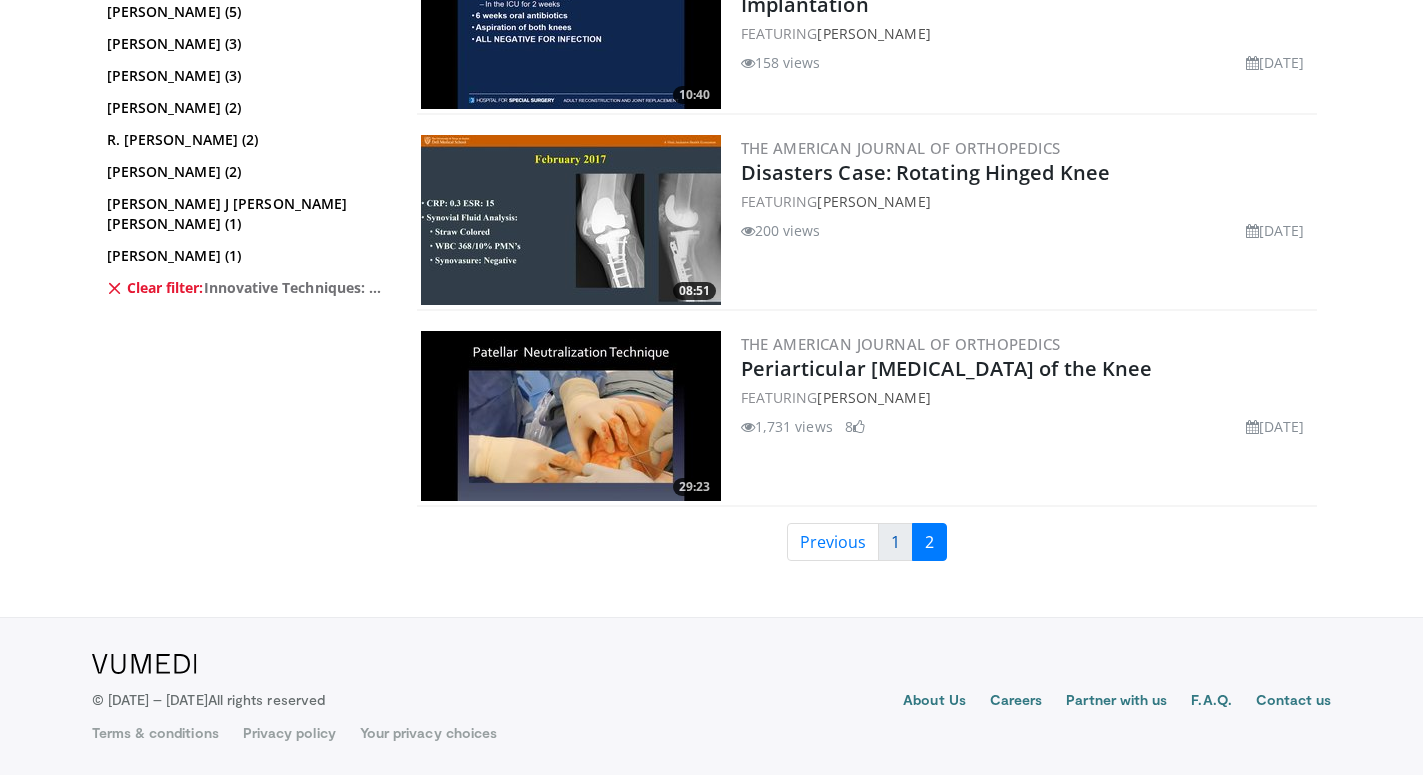 click on "1" at bounding box center (895, 542) 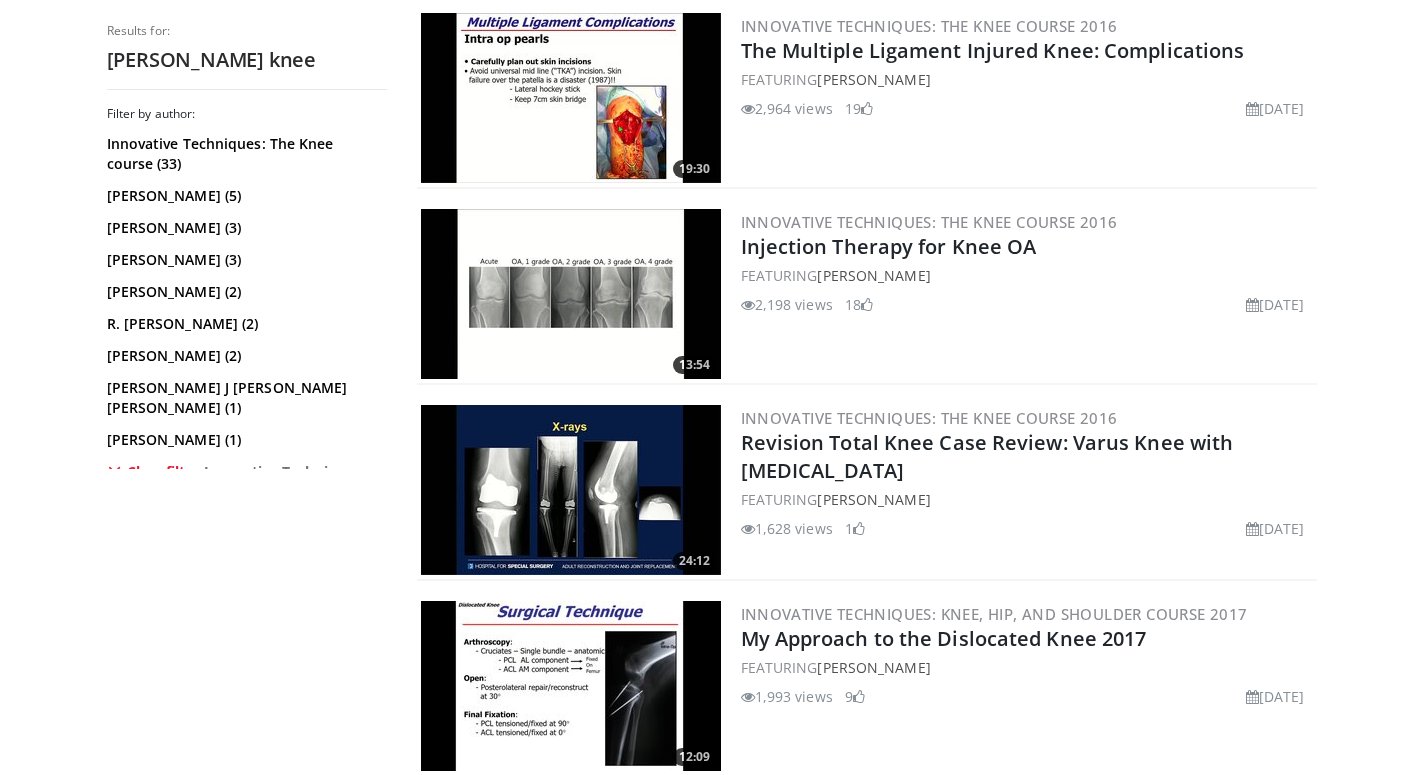 scroll, scrollTop: 0, scrollLeft: 0, axis: both 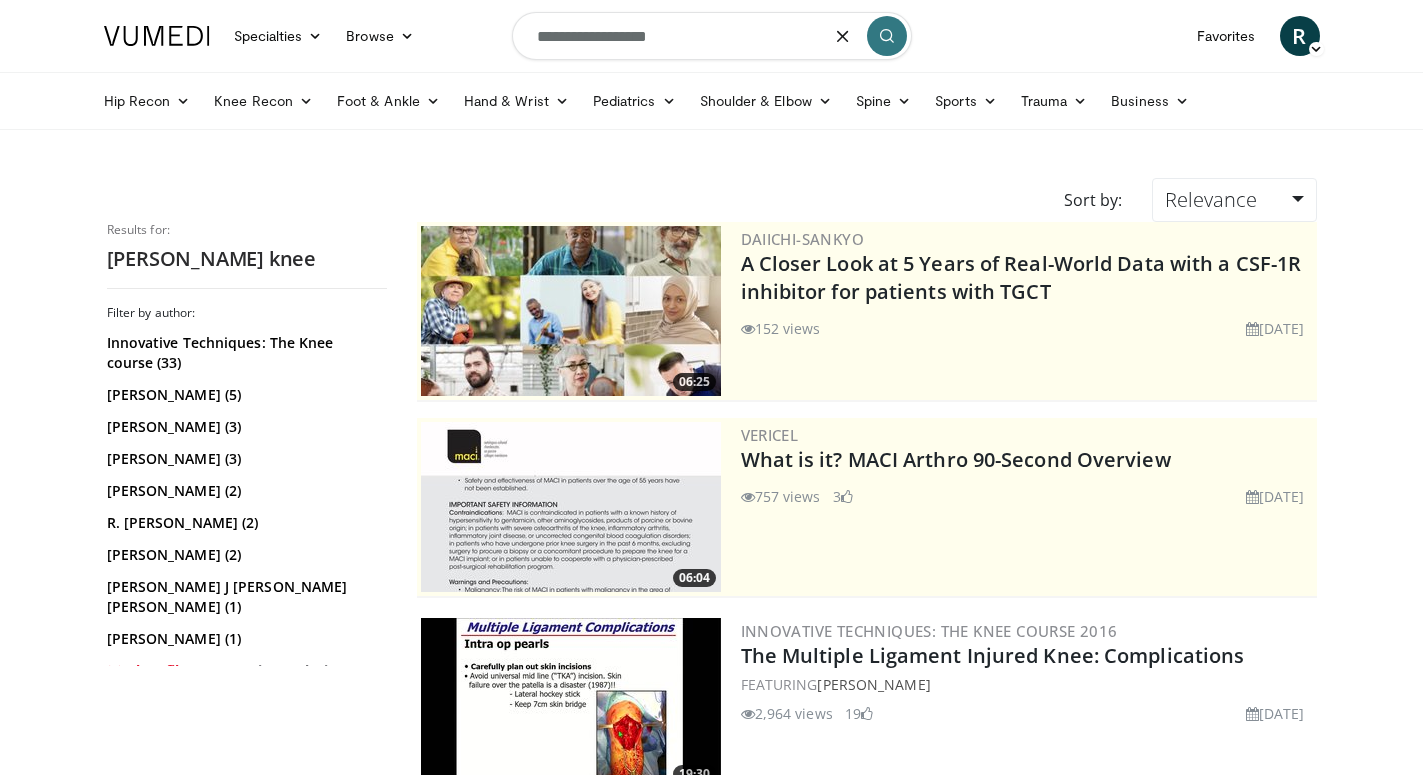 click on "**********" at bounding box center (712, 36) 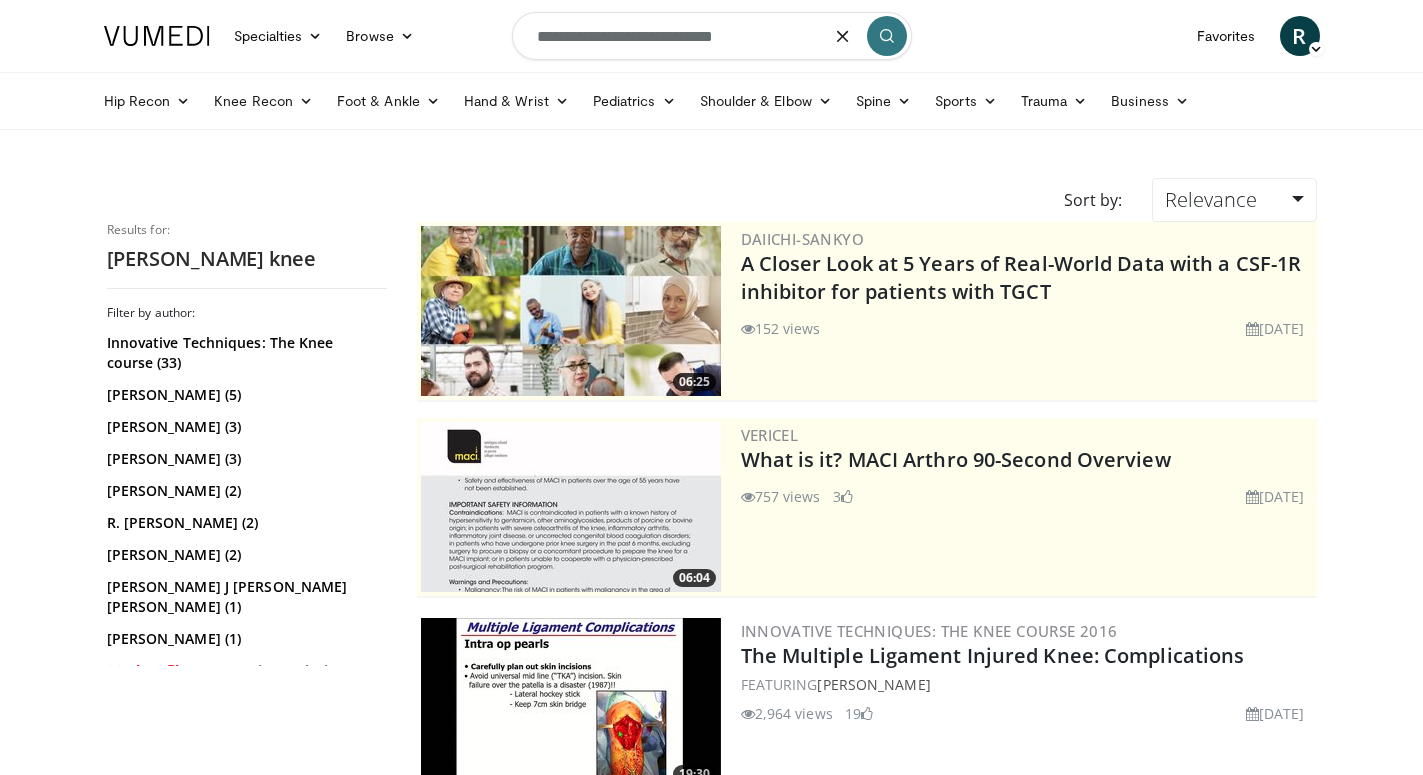 type on "**********" 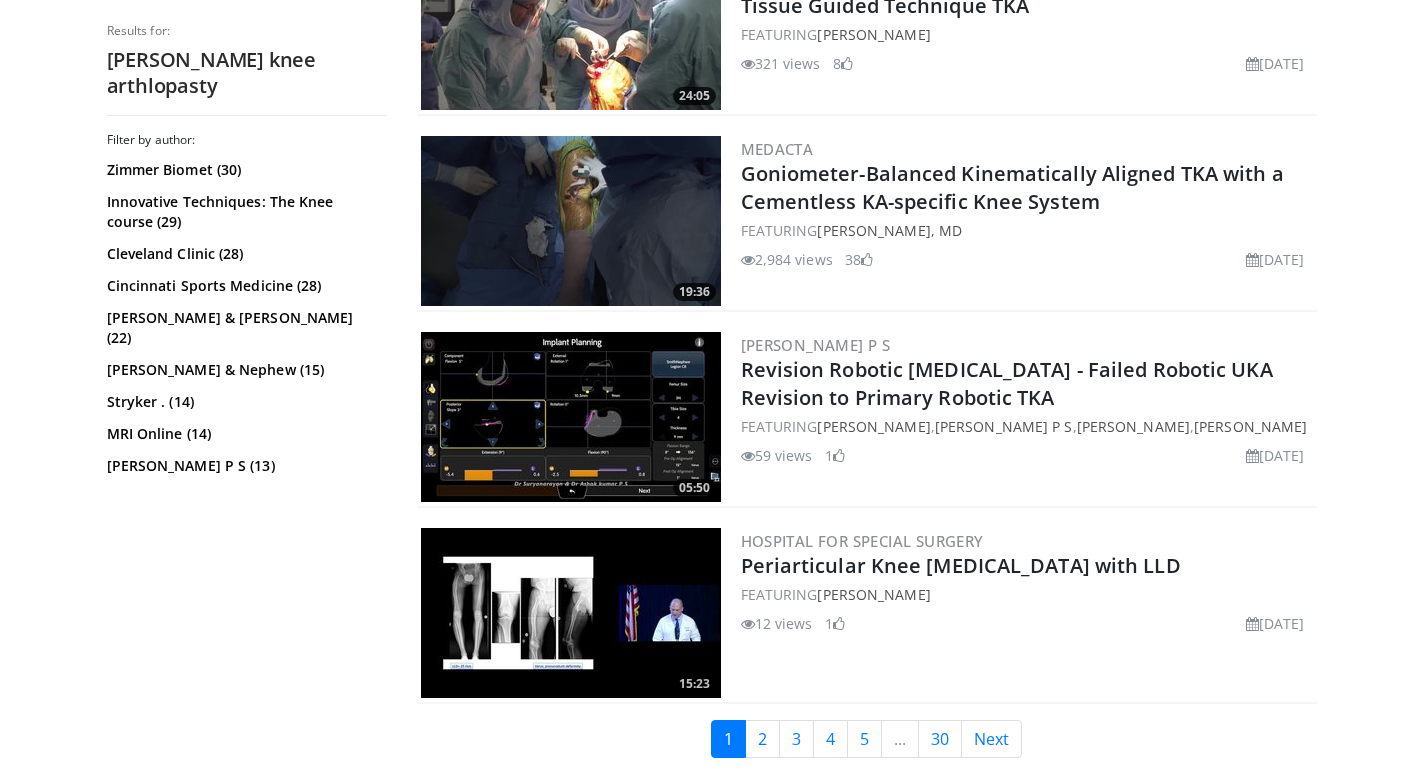 scroll, scrollTop: 4991, scrollLeft: 0, axis: vertical 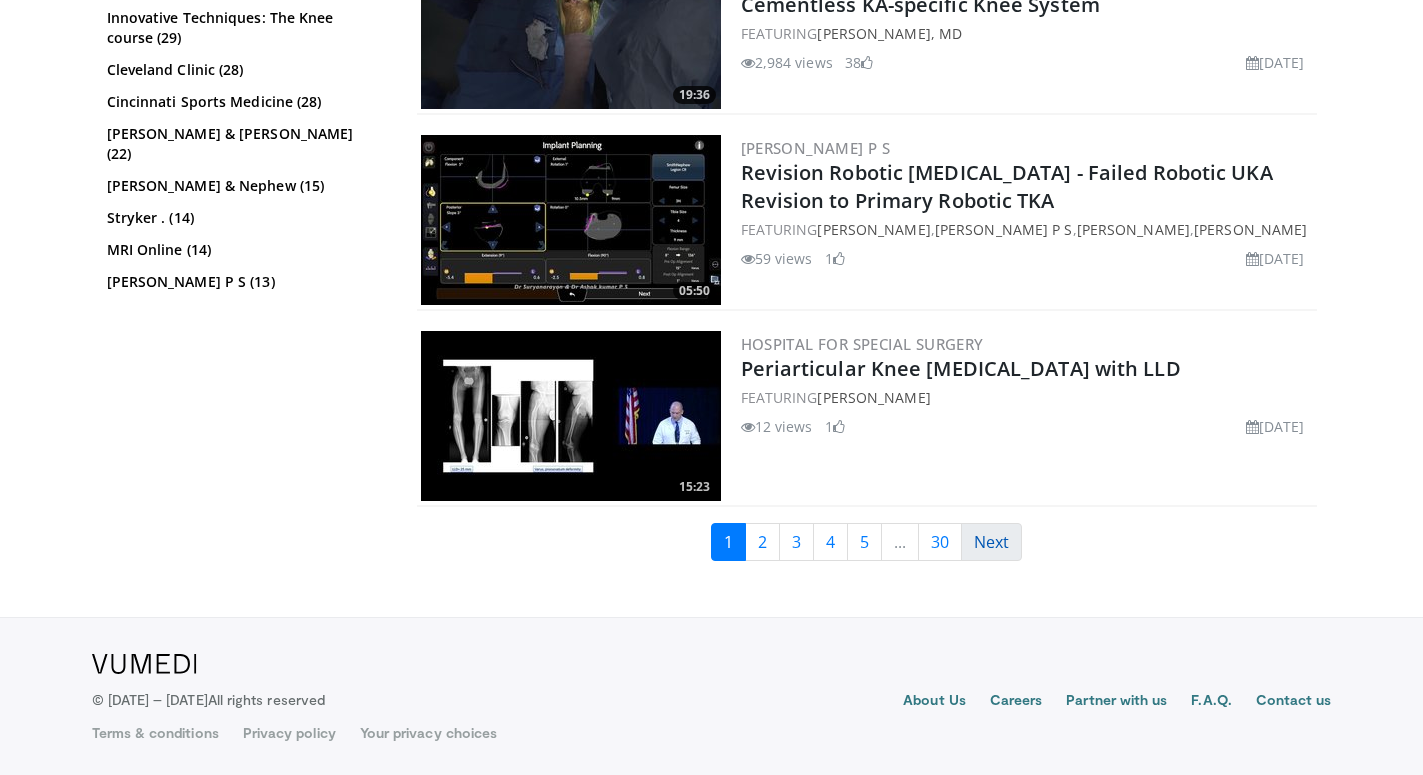 click on "Next" at bounding box center [991, 542] 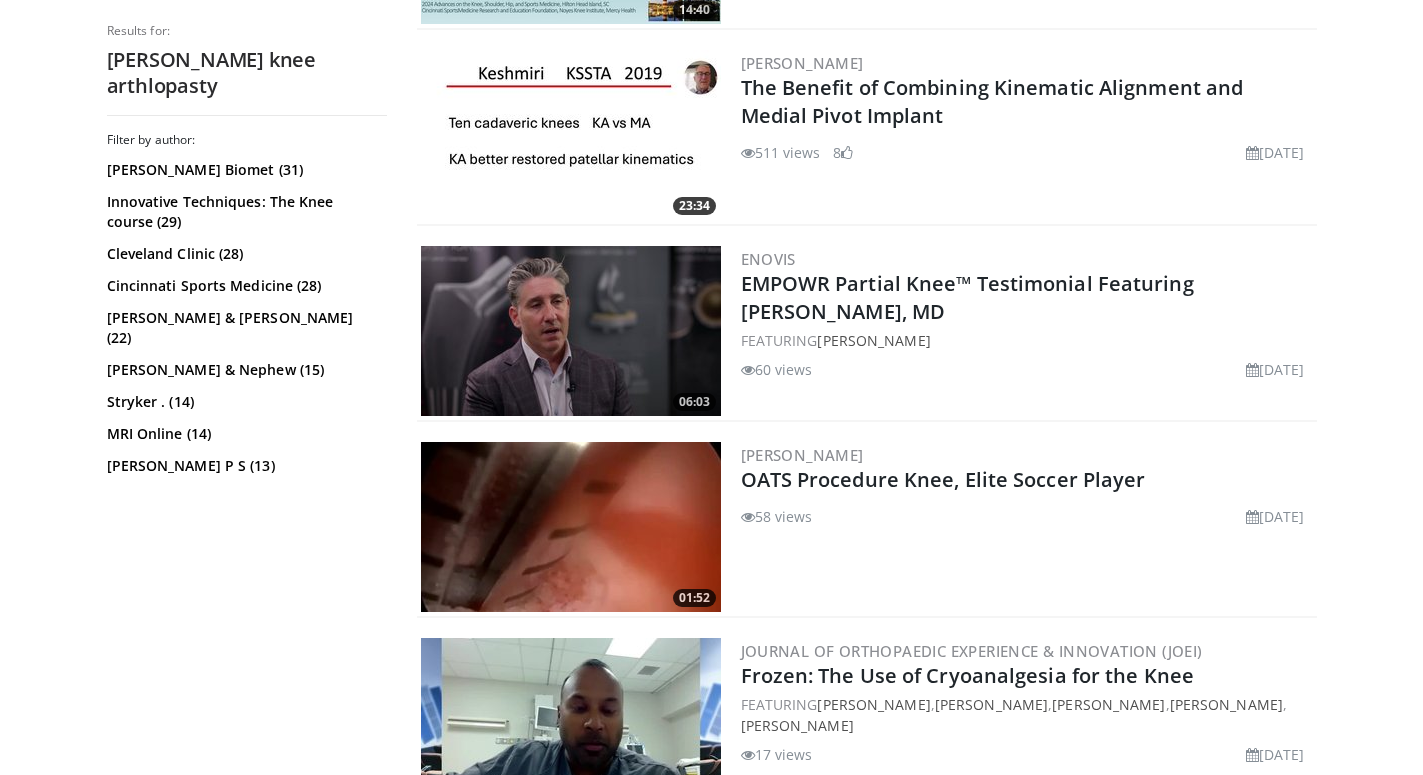 scroll, scrollTop: 4896, scrollLeft: 0, axis: vertical 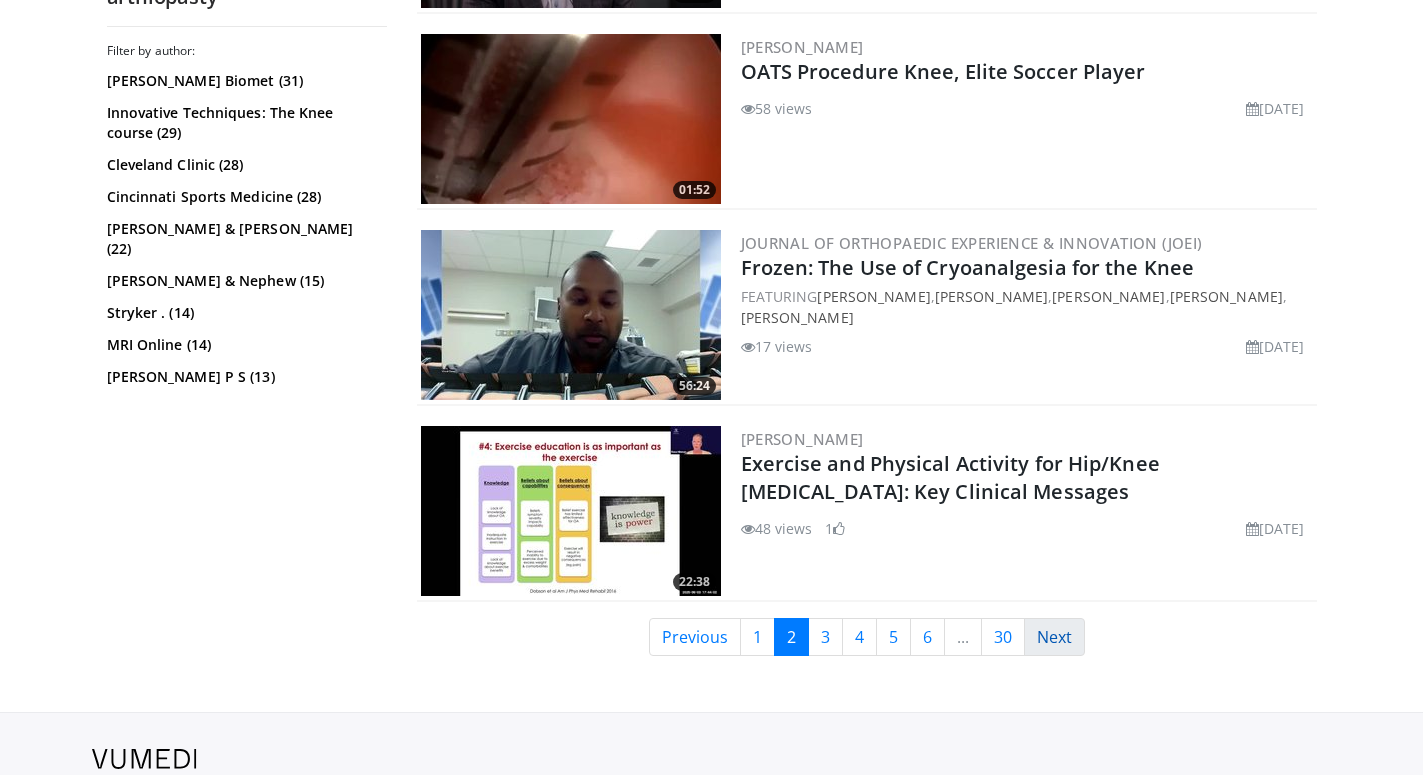 click on "Next" at bounding box center (1054, 637) 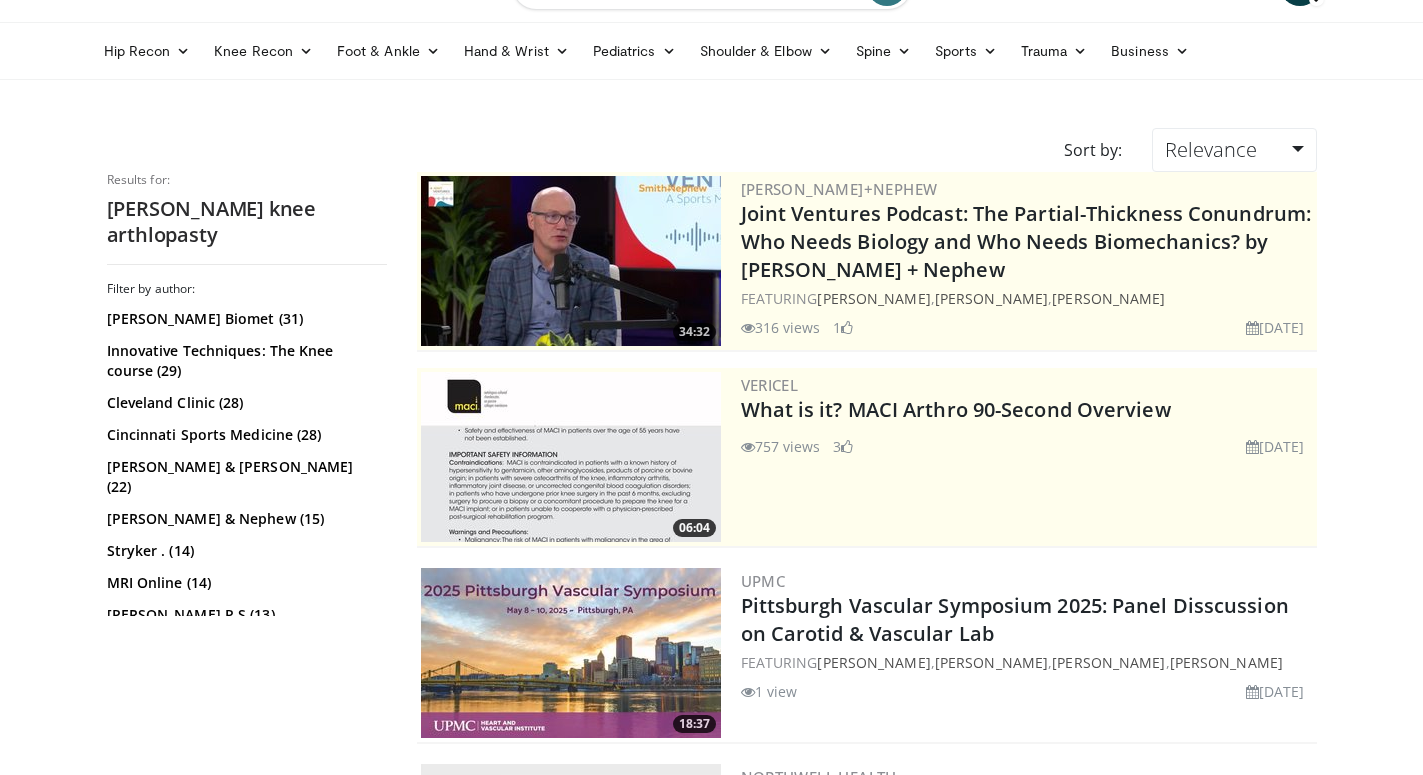 scroll, scrollTop: 0, scrollLeft: 0, axis: both 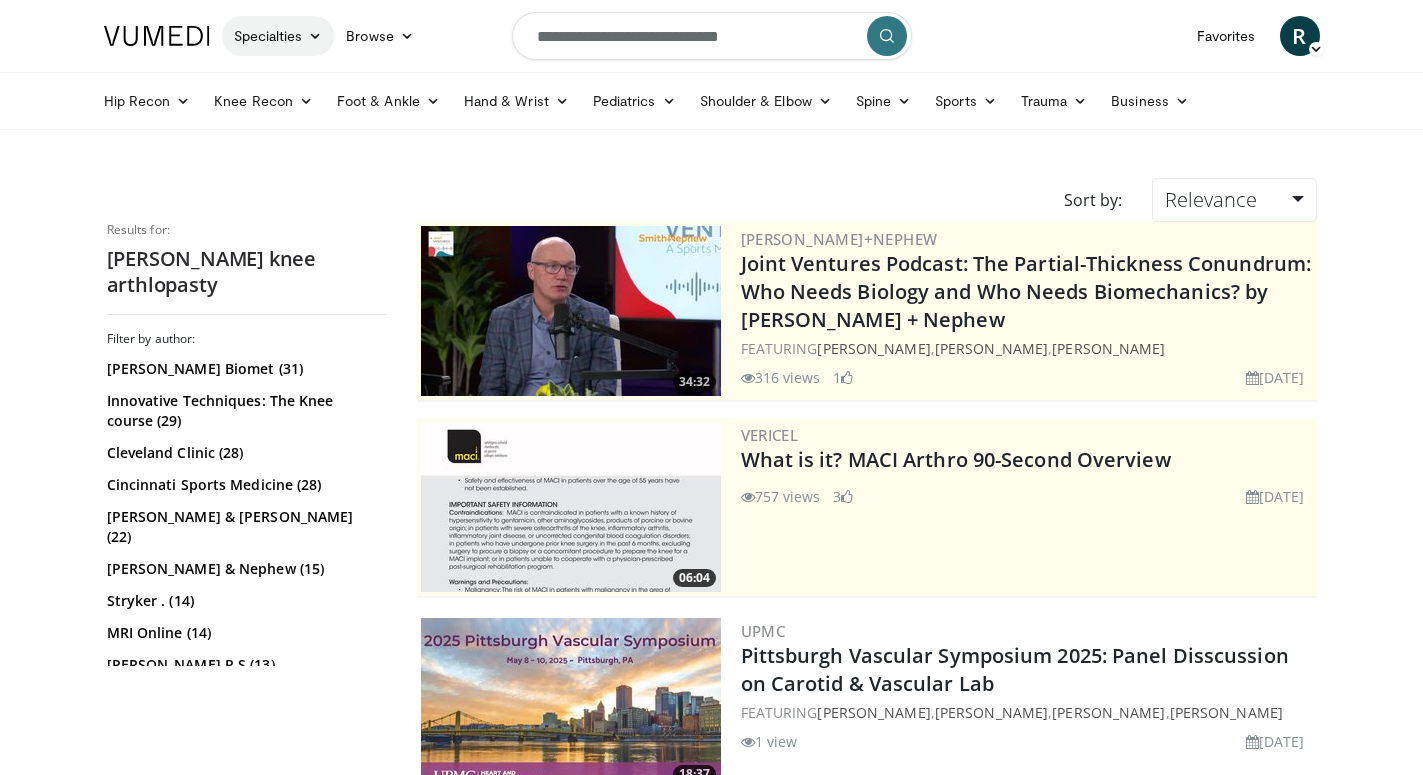 click on "Specialties" at bounding box center (278, 36) 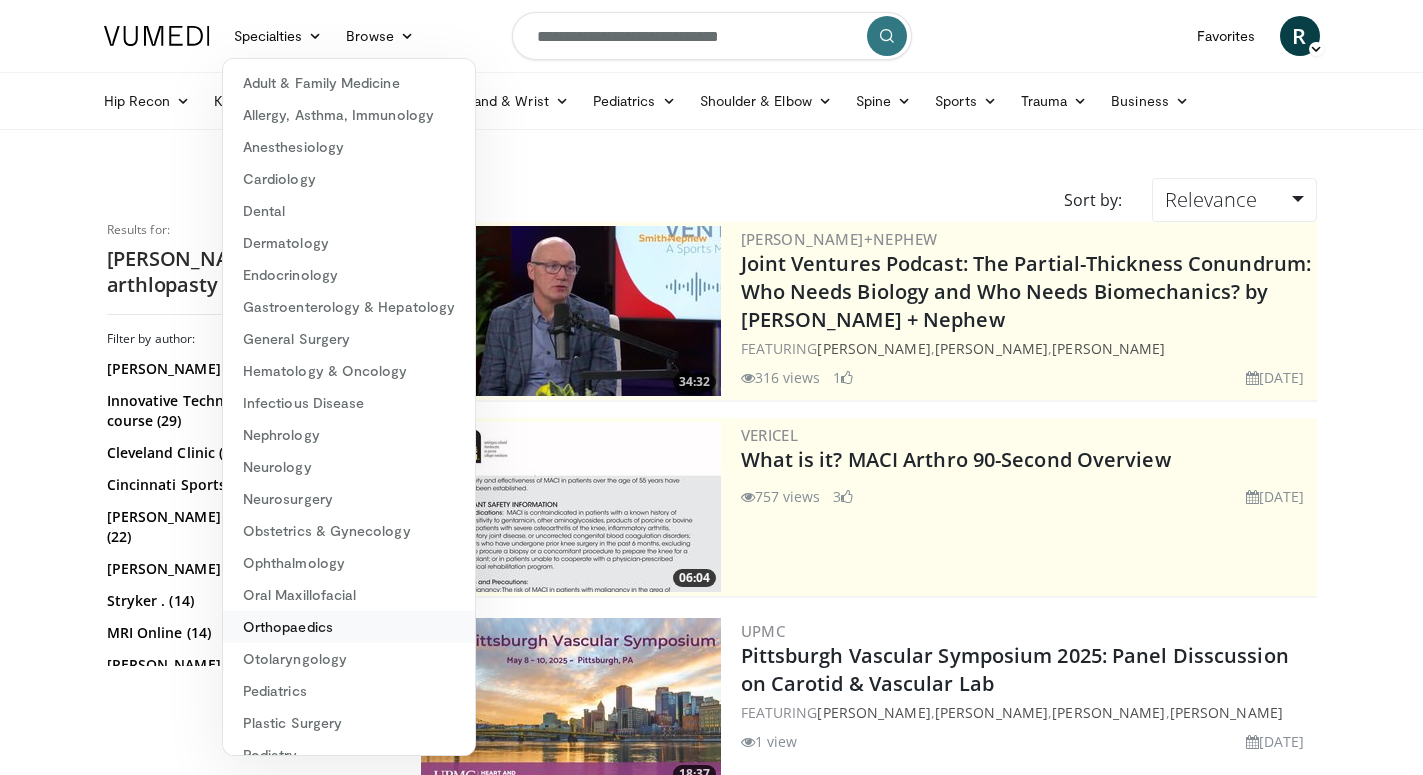 click on "Orthopaedics" at bounding box center [349, 627] 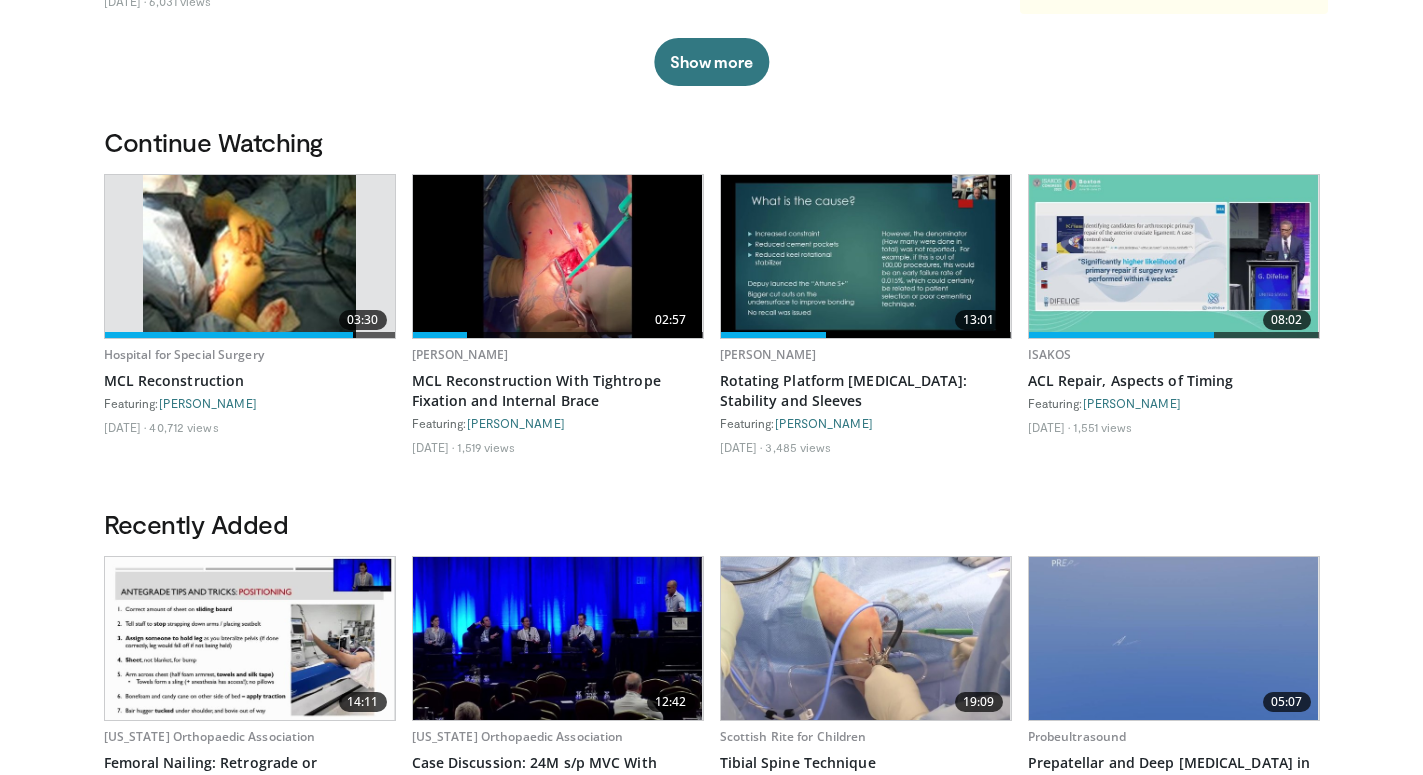 scroll, scrollTop: 0, scrollLeft: 0, axis: both 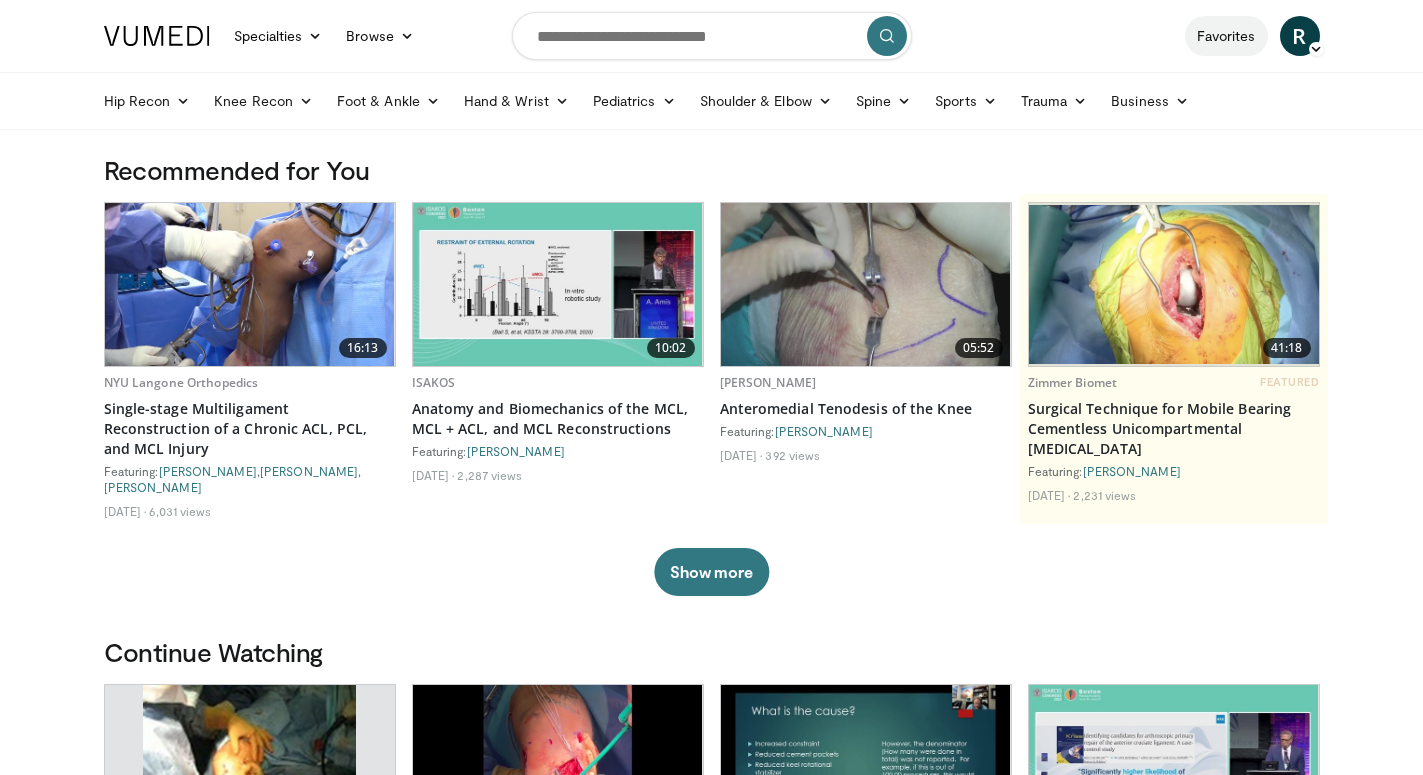 click on "Favorites" at bounding box center [1226, 36] 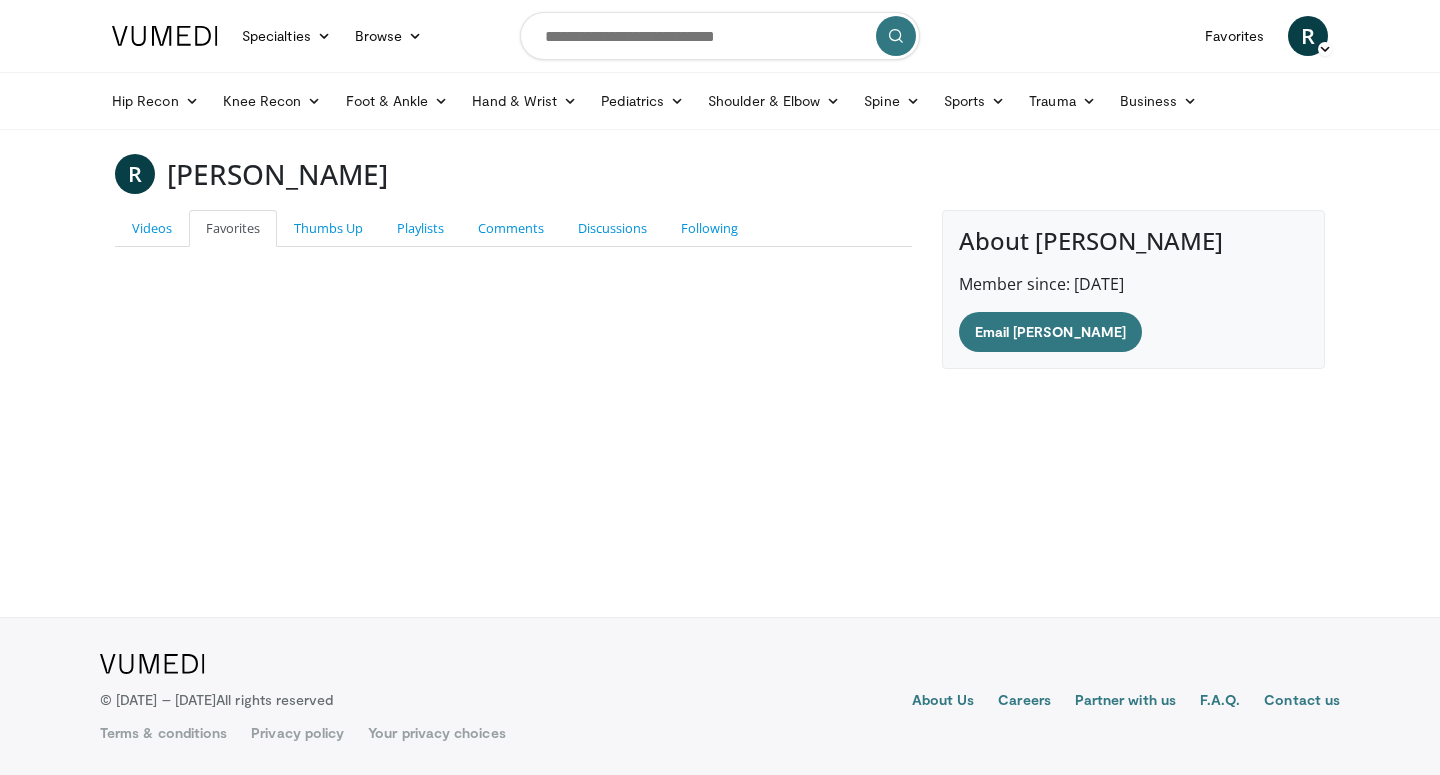 scroll, scrollTop: 0, scrollLeft: 0, axis: both 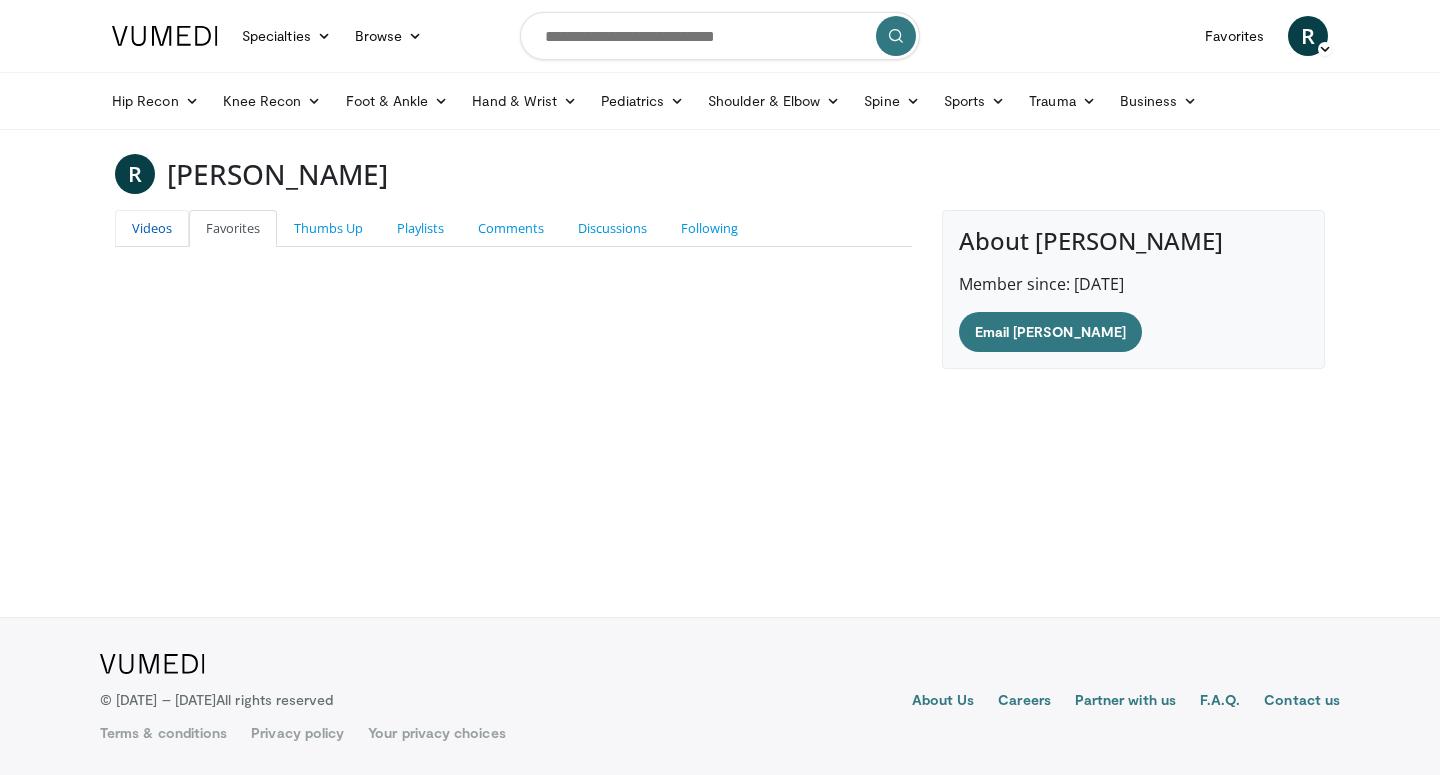 click on "Videos" at bounding box center (152, 228) 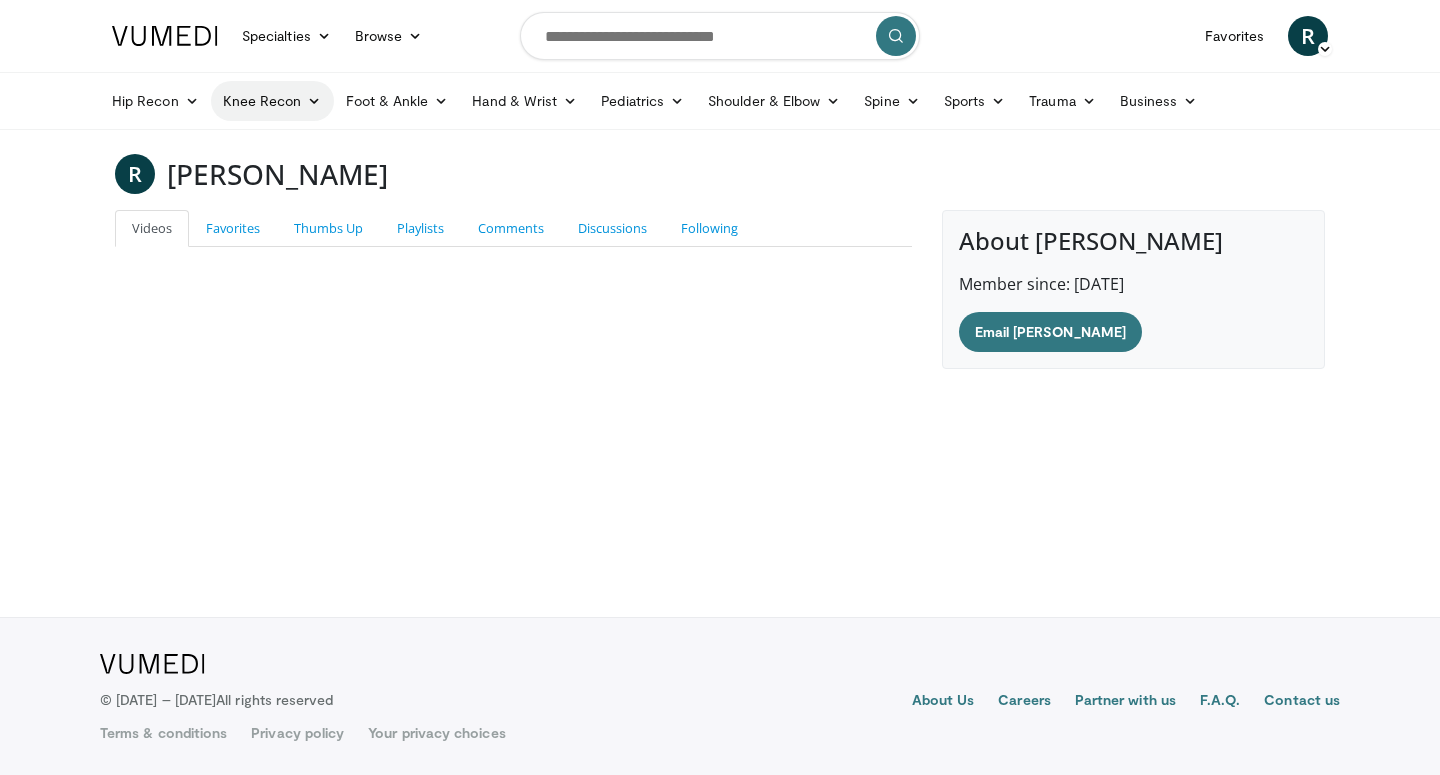 click on "Knee Recon" at bounding box center [272, 101] 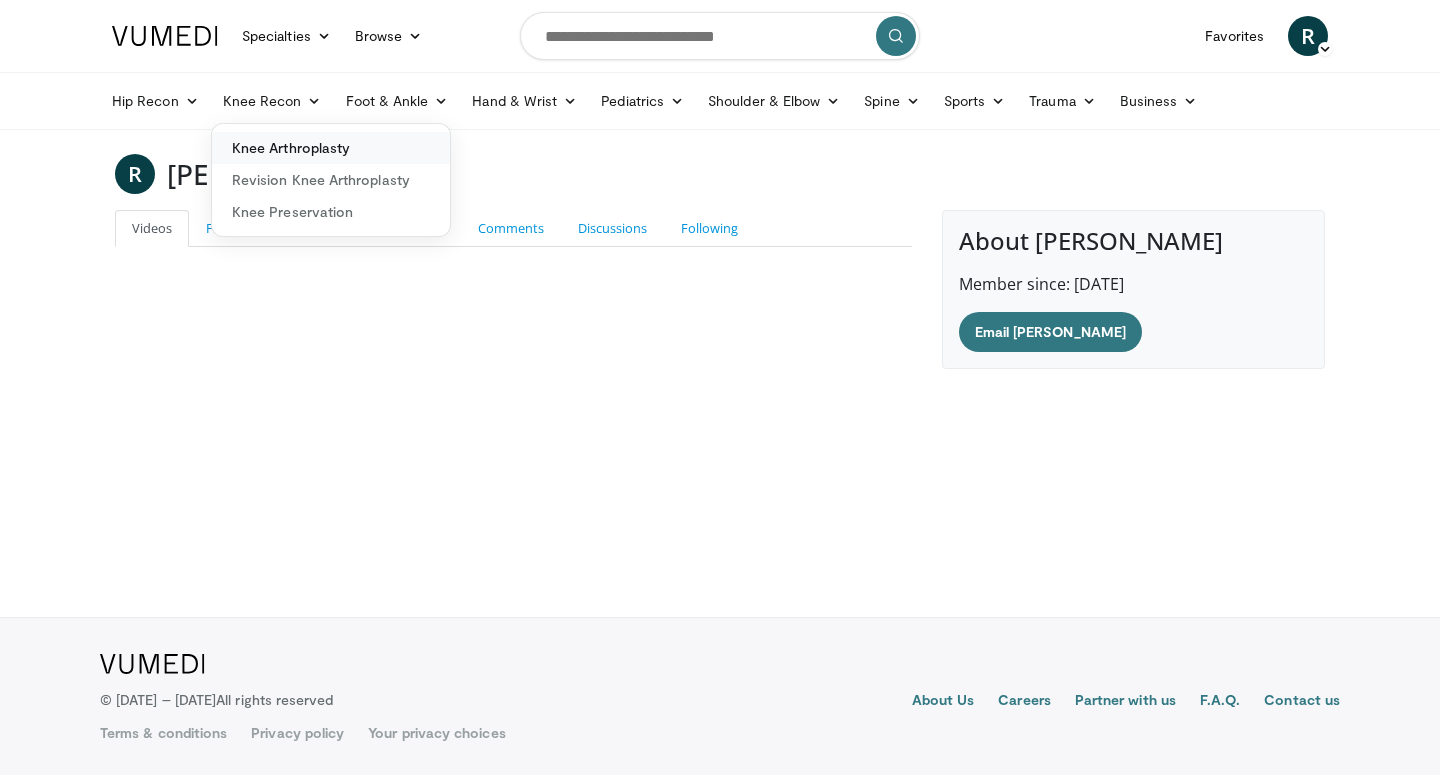 click on "Knee Arthroplasty" at bounding box center (331, 148) 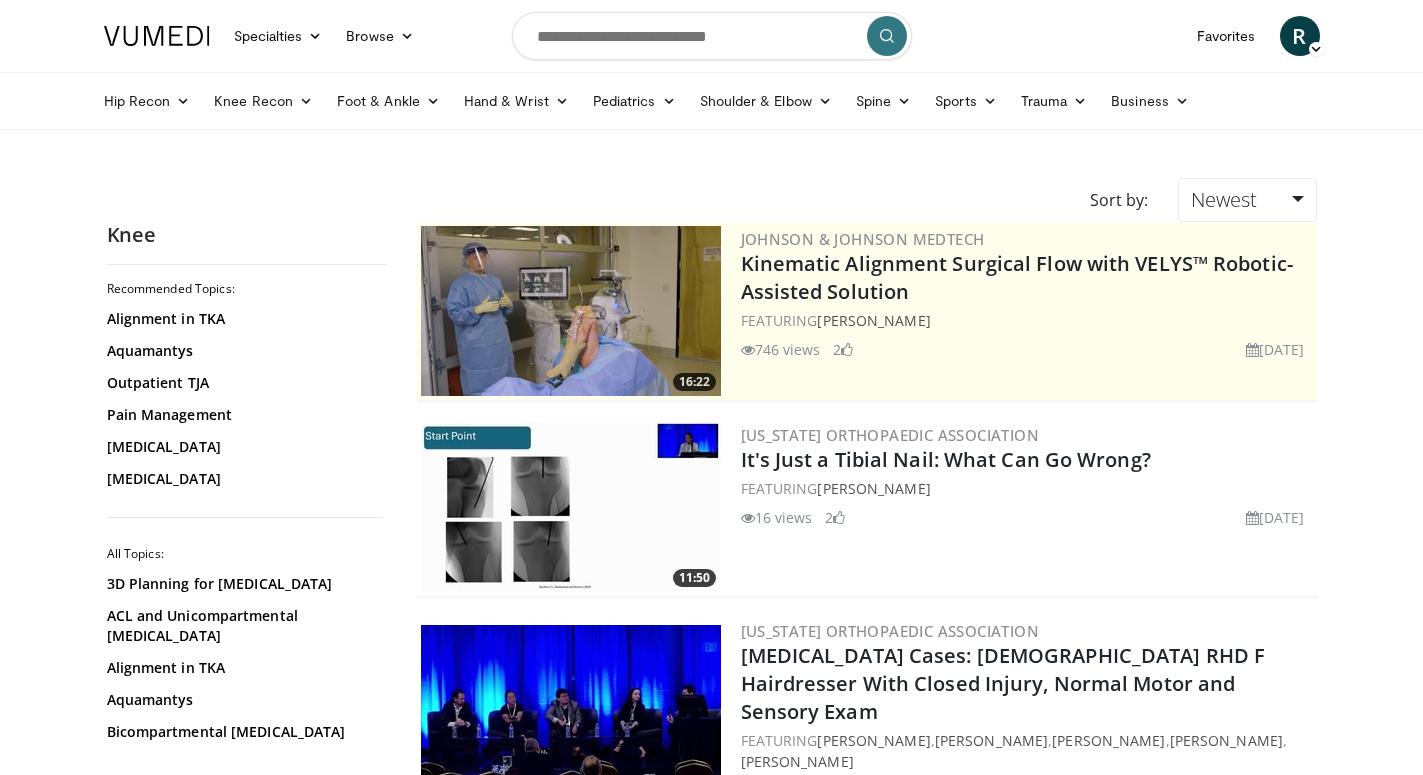 scroll, scrollTop: 0, scrollLeft: 0, axis: both 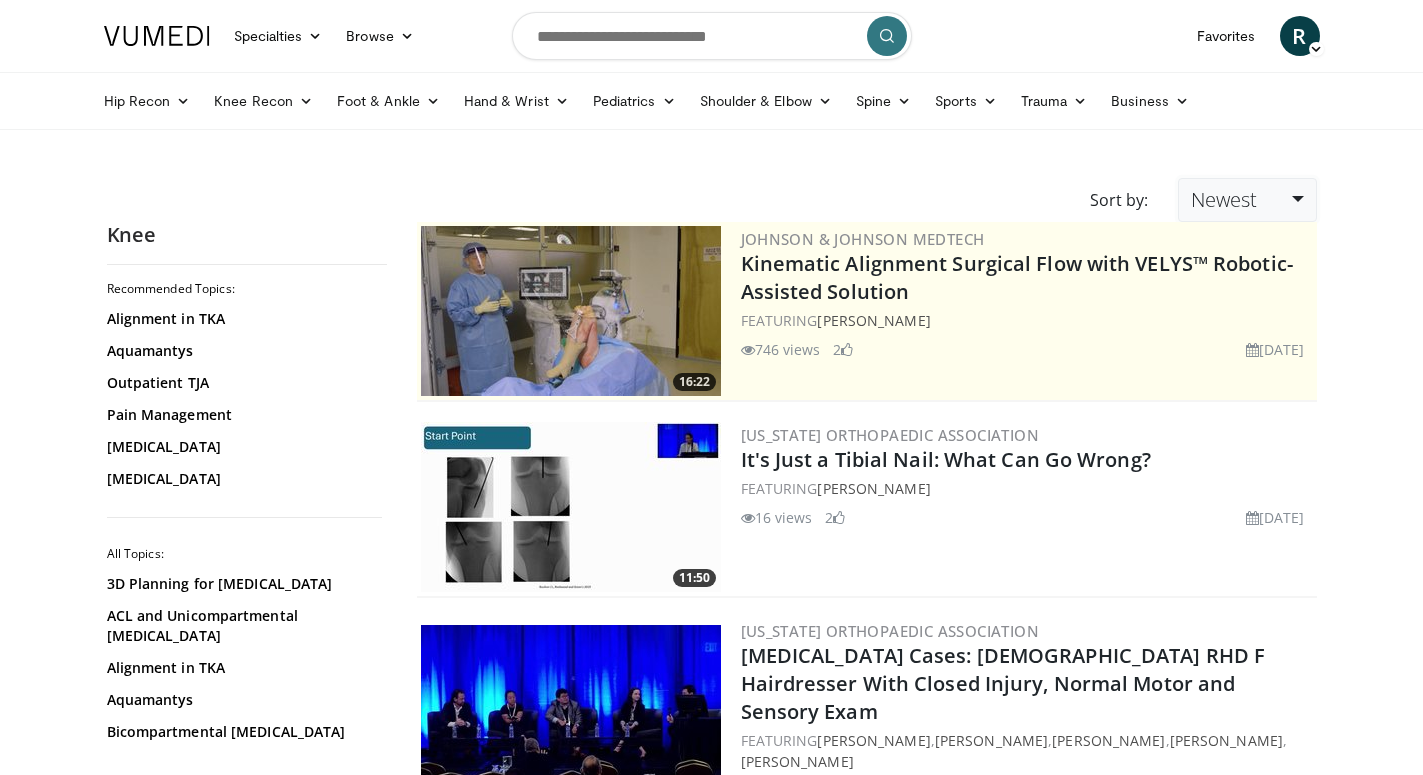 click on "Newest" at bounding box center (1247, 200) 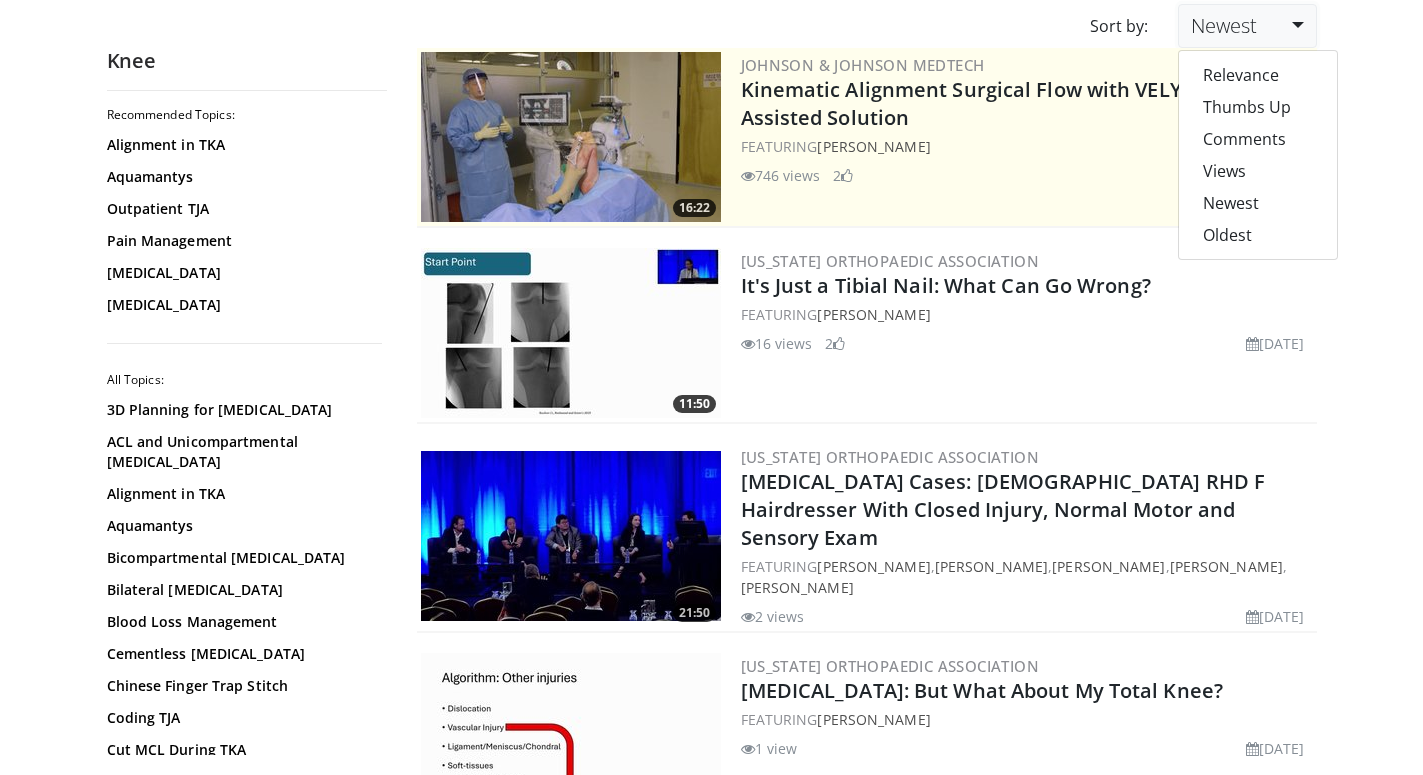 scroll, scrollTop: 510, scrollLeft: 0, axis: vertical 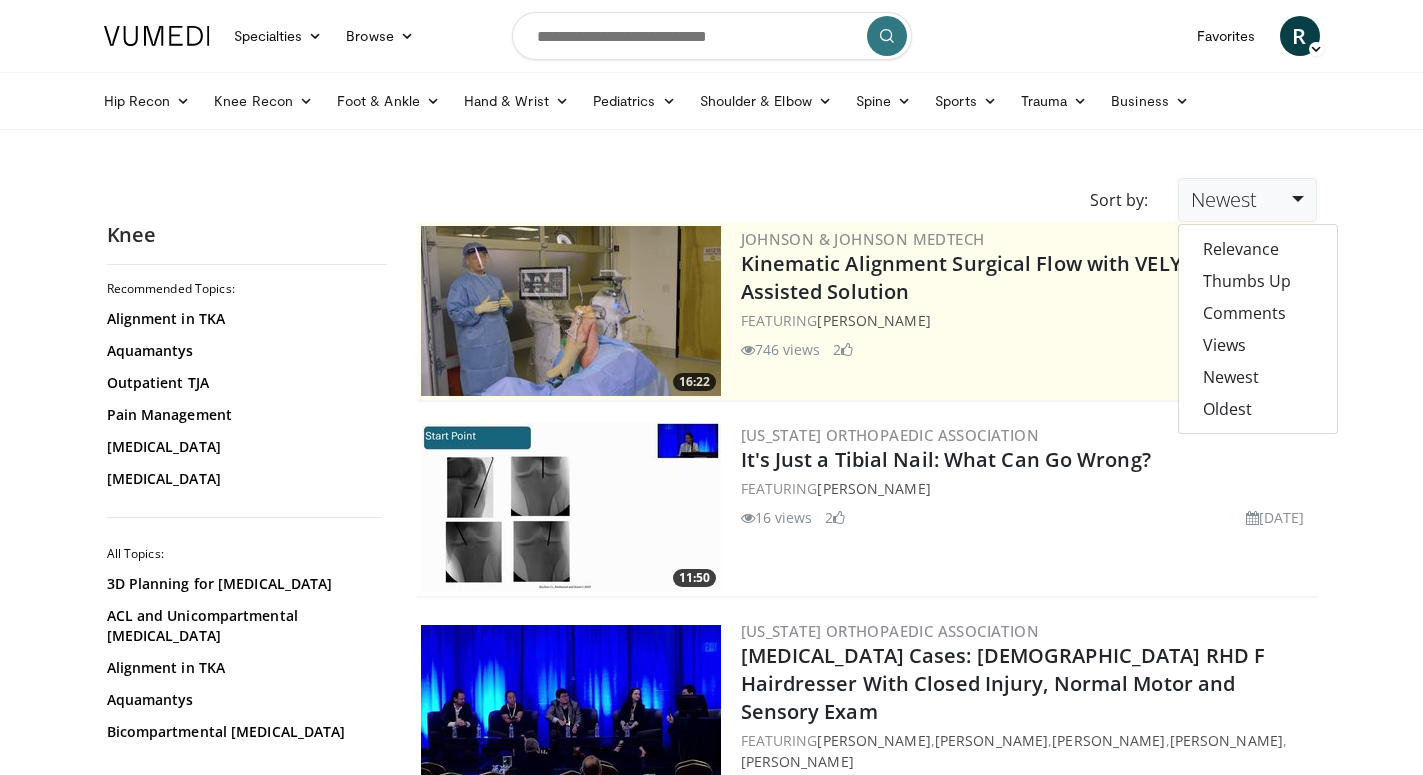 click at bounding box center [712, 36] 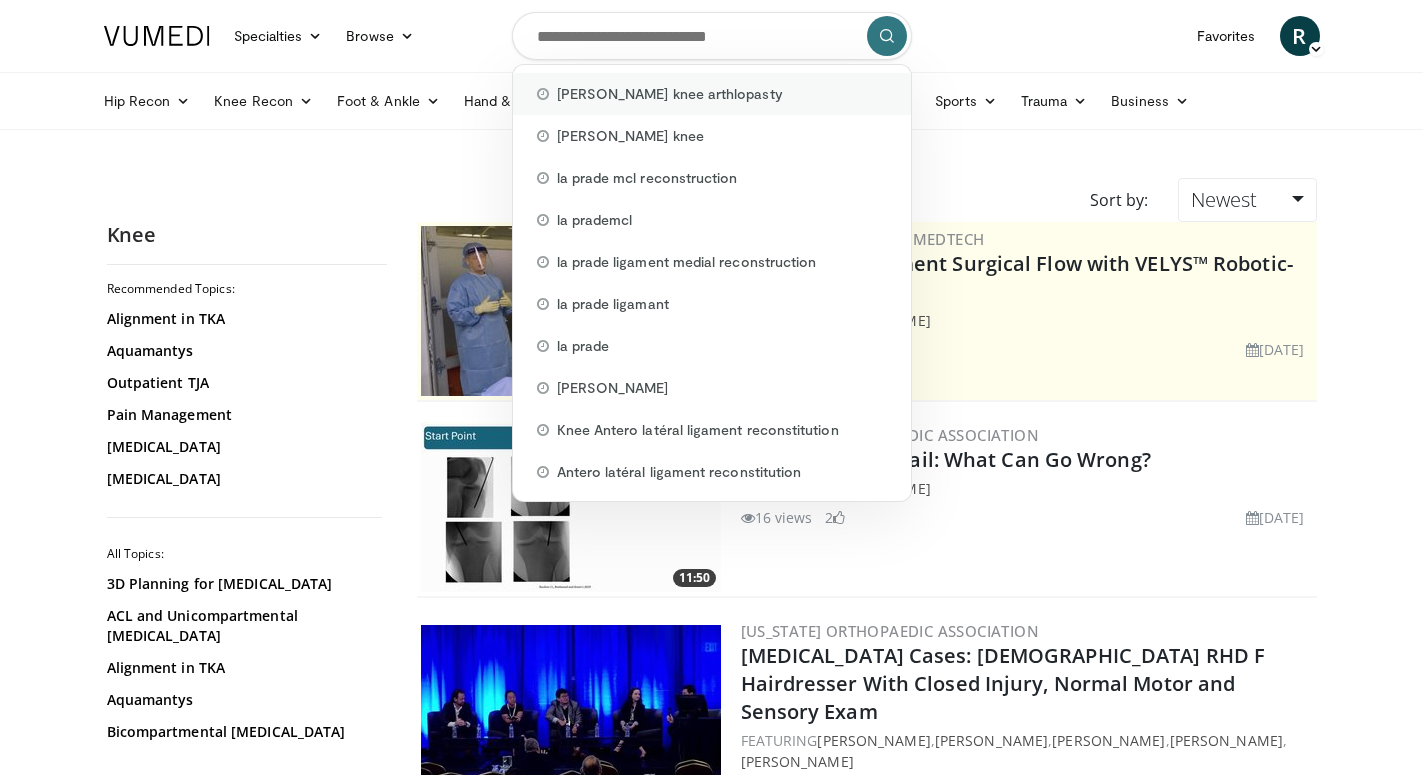 click on "rossi roberto knee arthlopasty" at bounding box center [670, 94] 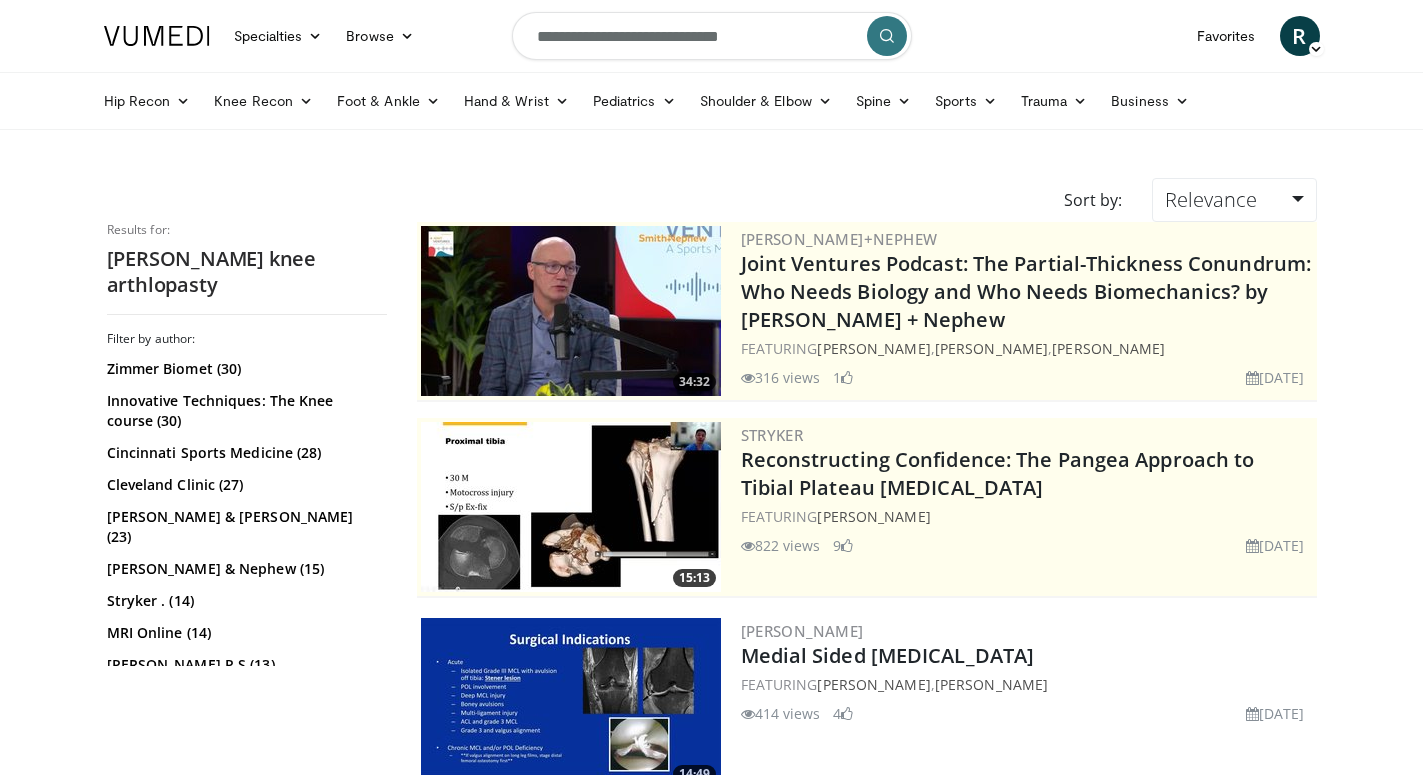 scroll, scrollTop: 0, scrollLeft: 0, axis: both 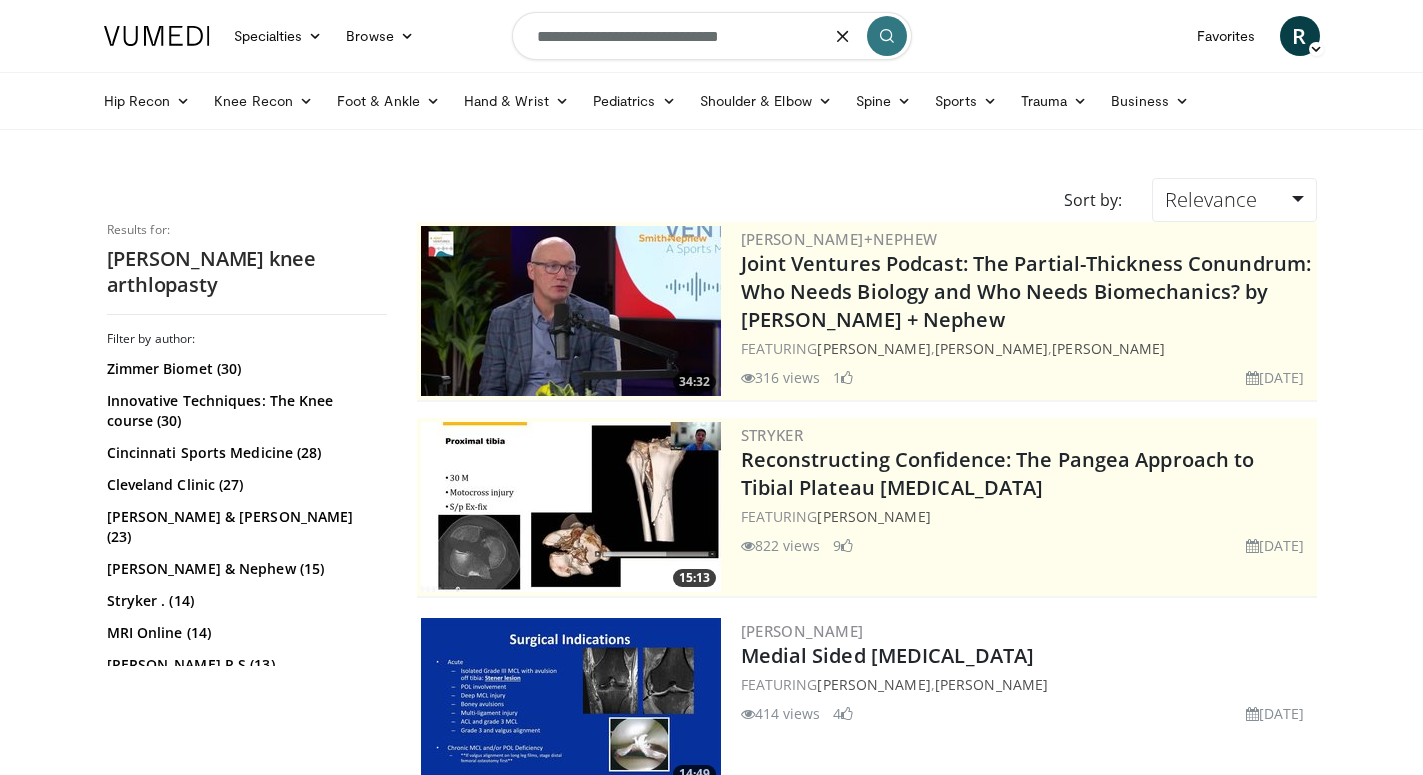 drag, startPoint x: 759, startPoint y: 35, endPoint x: 634, endPoint y: 46, distance: 125.48307 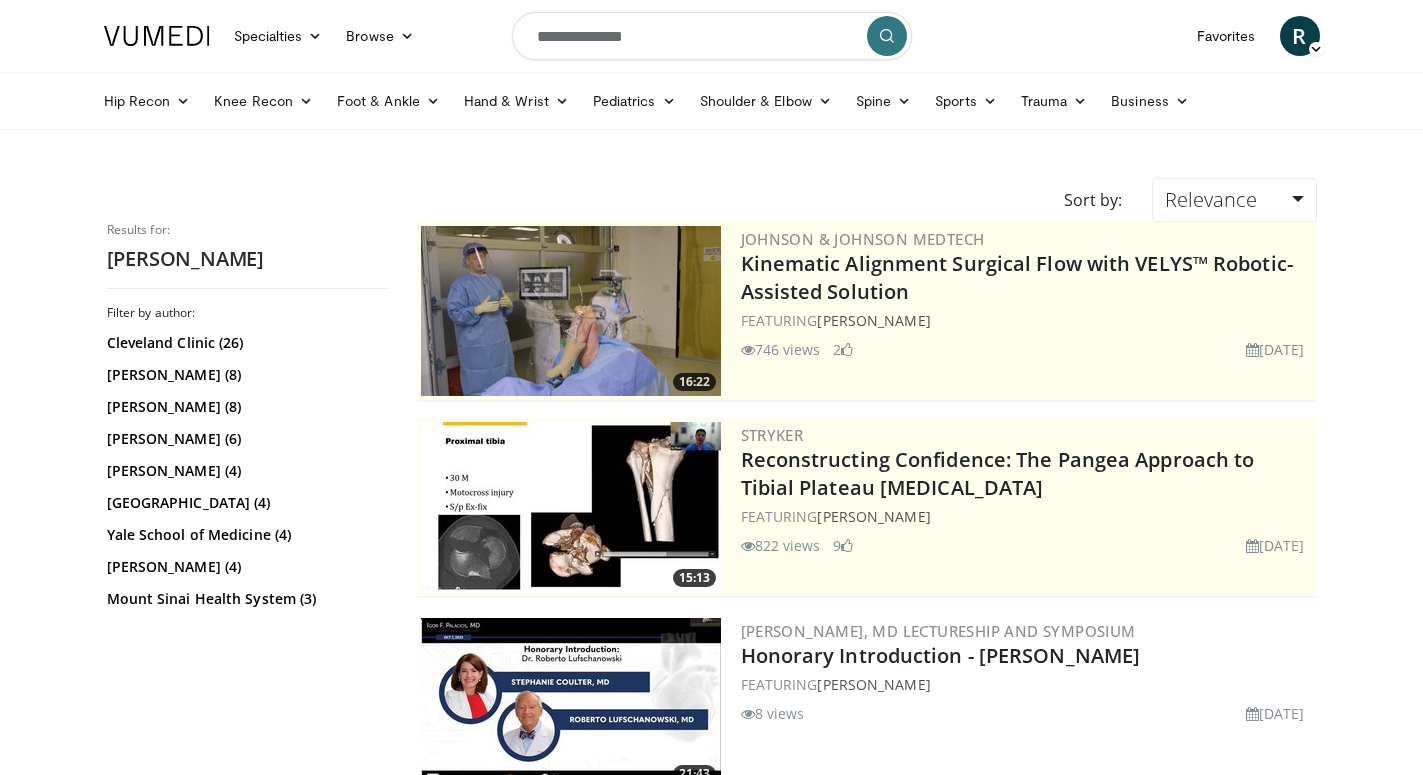 scroll, scrollTop: 0, scrollLeft: 0, axis: both 